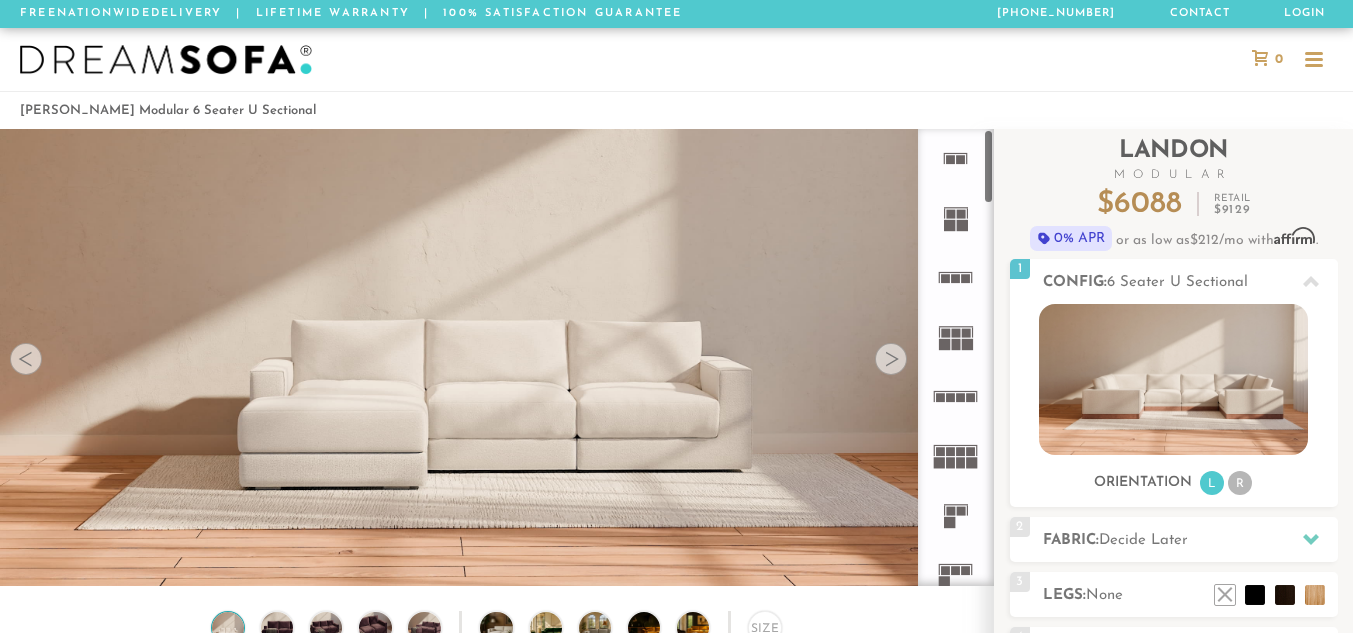 scroll, scrollTop: 0, scrollLeft: 0, axis: both 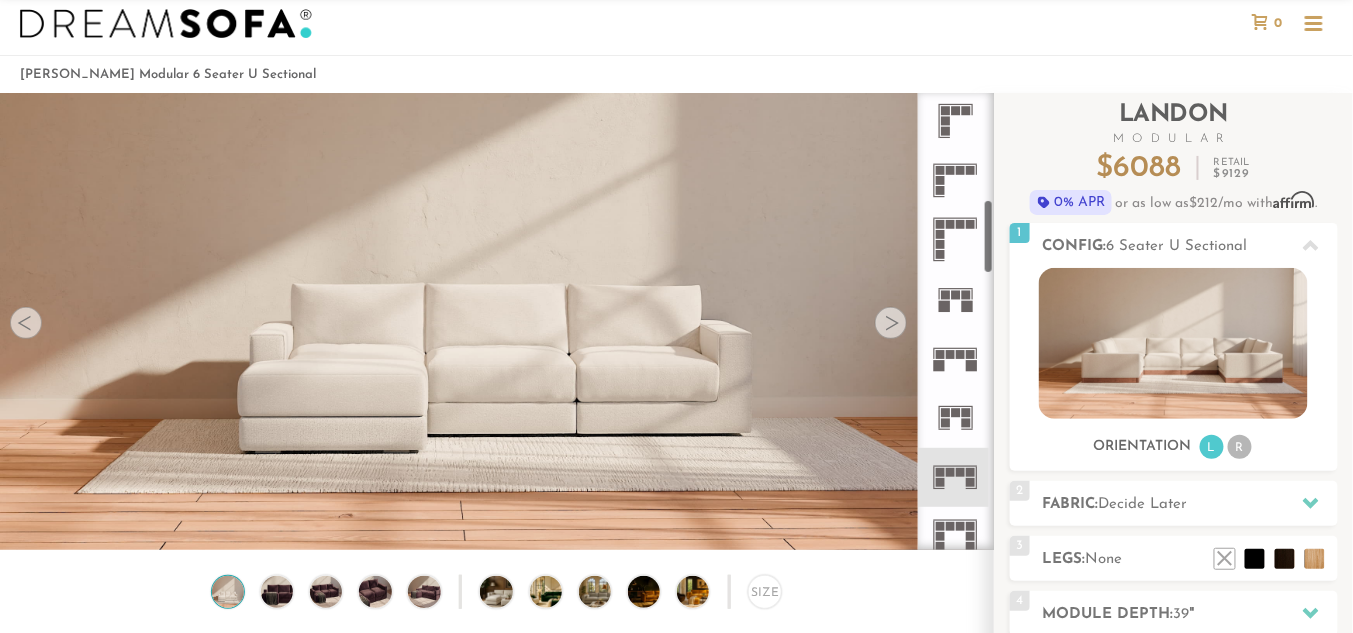 click 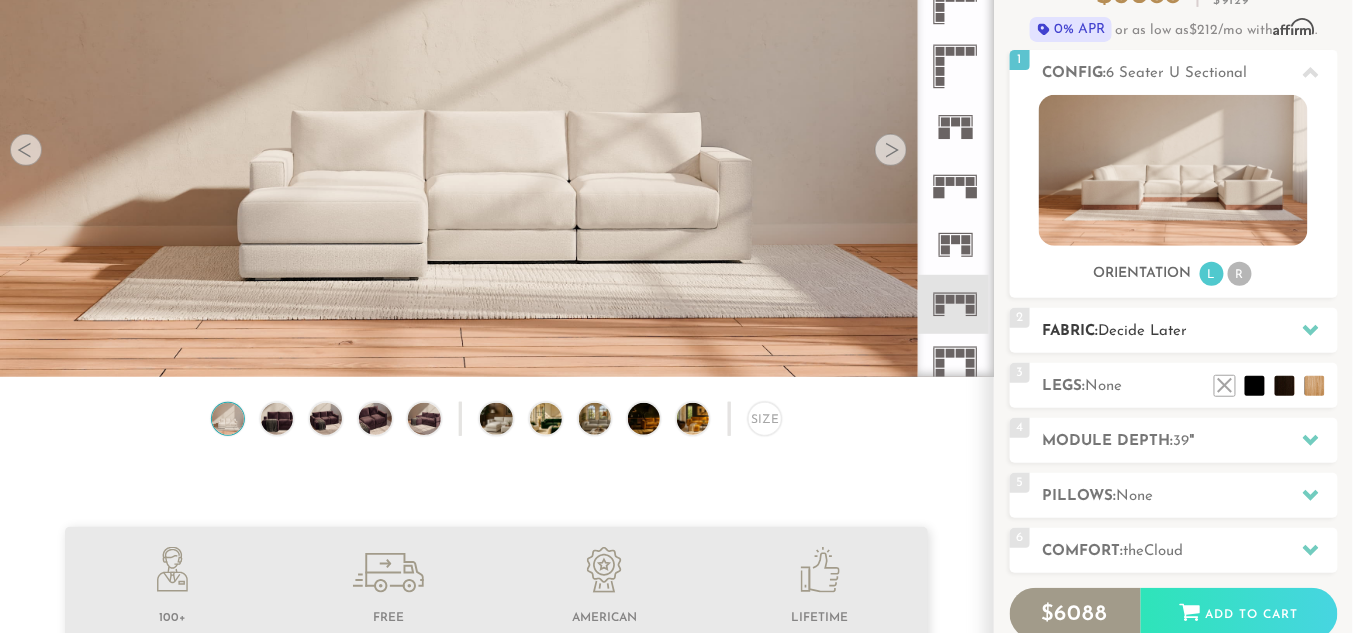 scroll, scrollTop: 208, scrollLeft: 0, axis: vertical 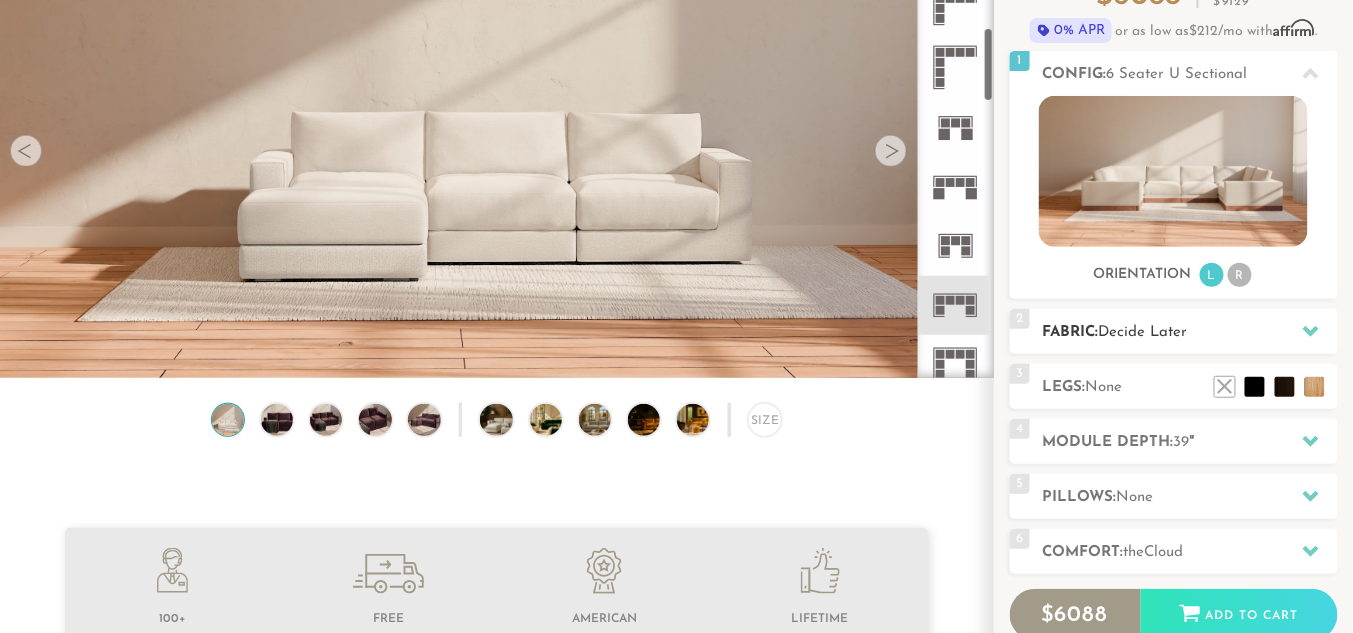 click on "Decide Later" at bounding box center (1143, 332) 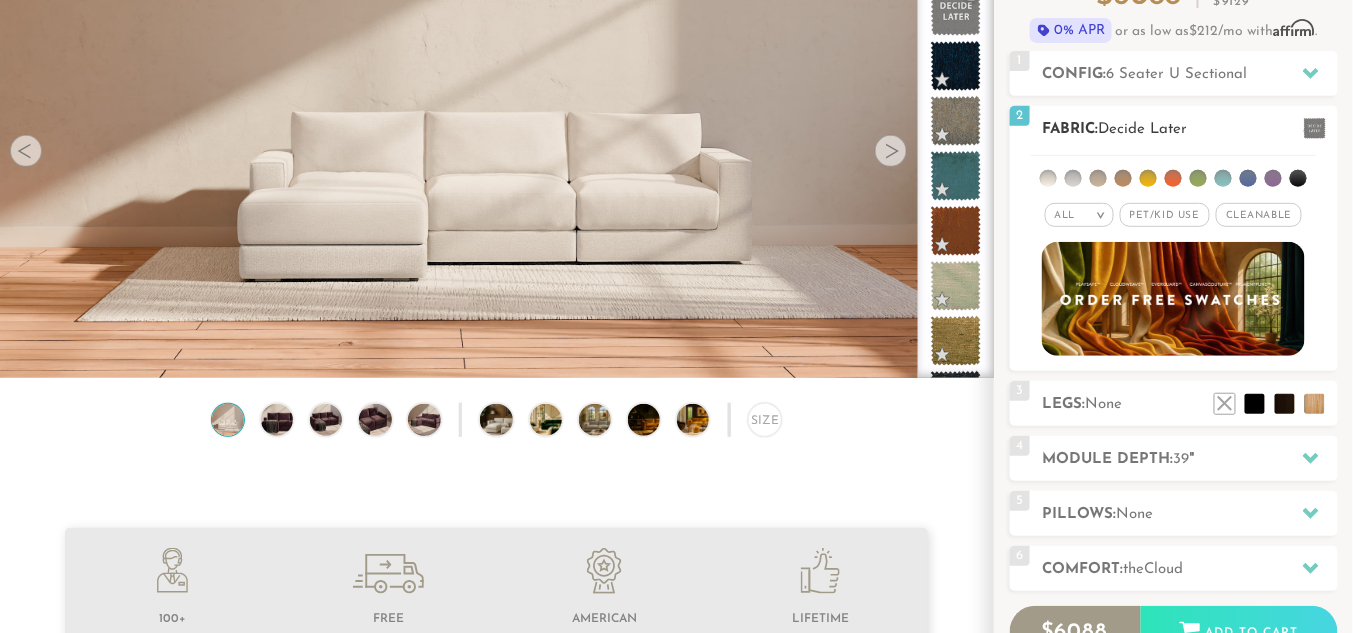 click at bounding box center [1298, 178] 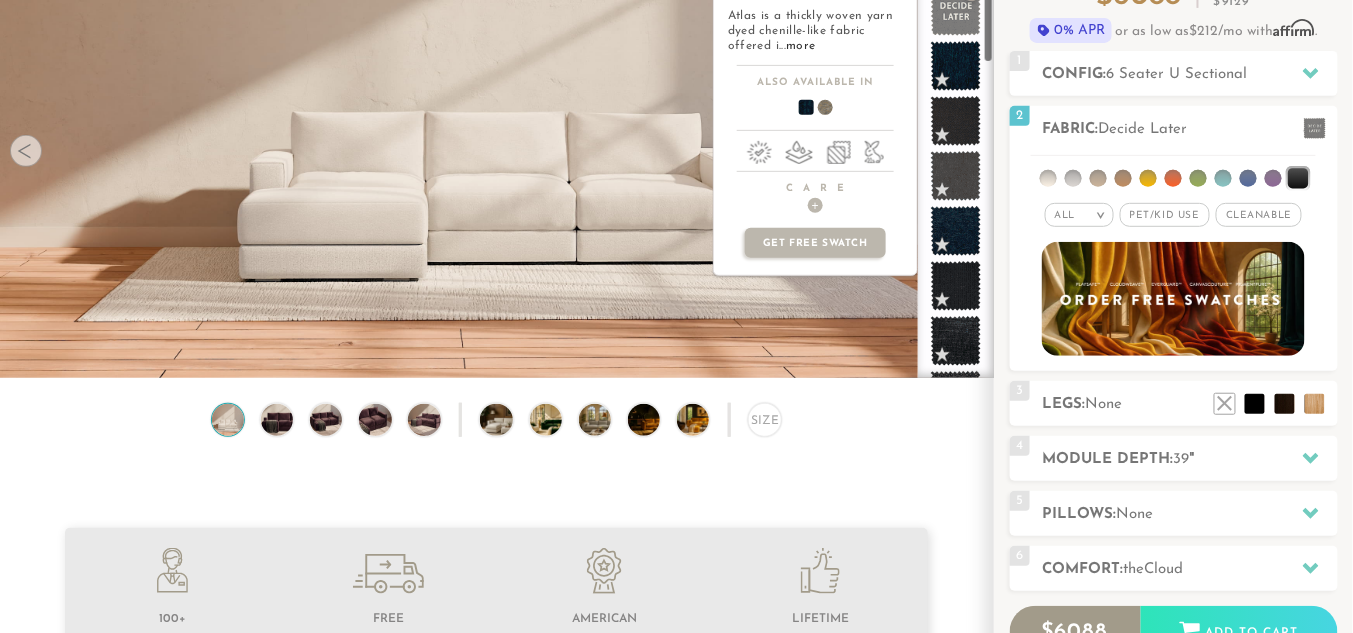 scroll, scrollTop: 0, scrollLeft: 0, axis: both 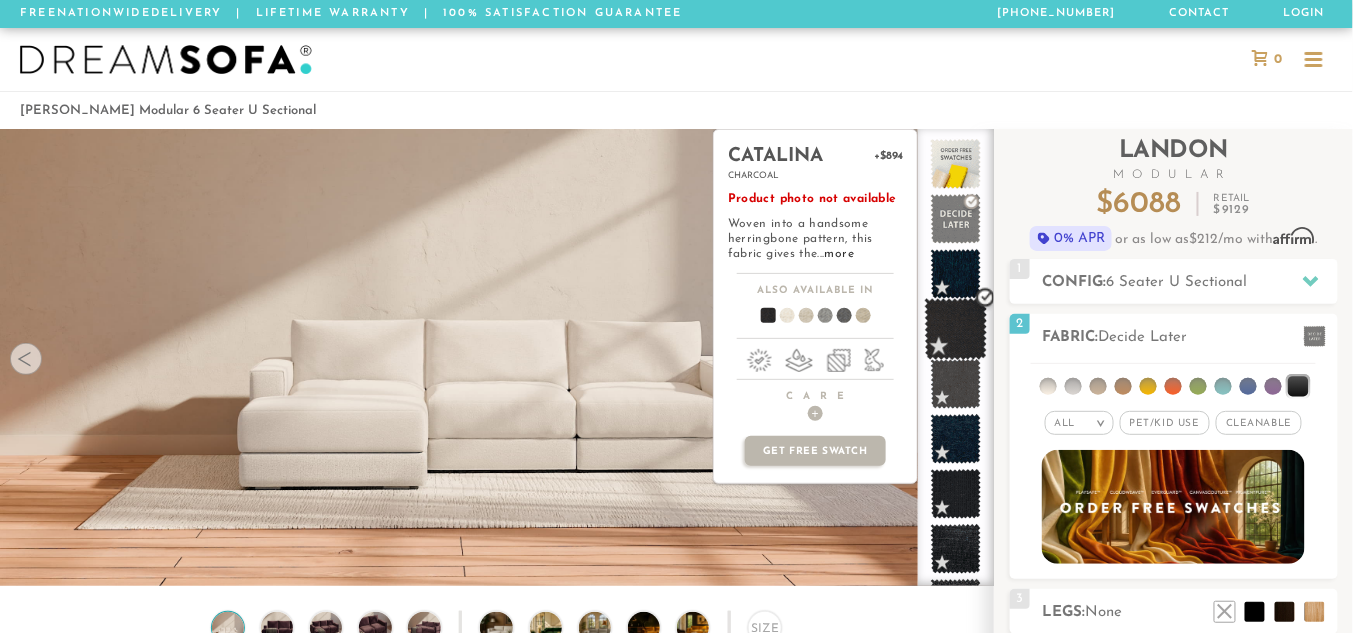 click at bounding box center [956, 329] 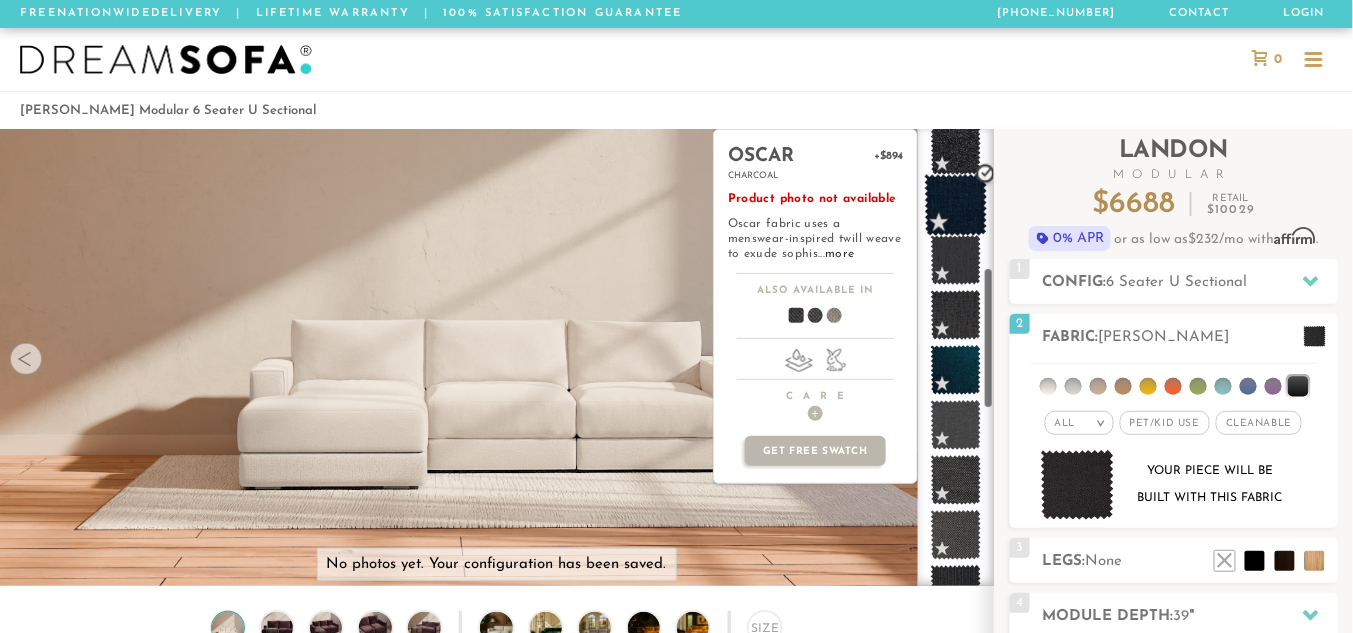 scroll, scrollTop: 453, scrollLeft: 0, axis: vertical 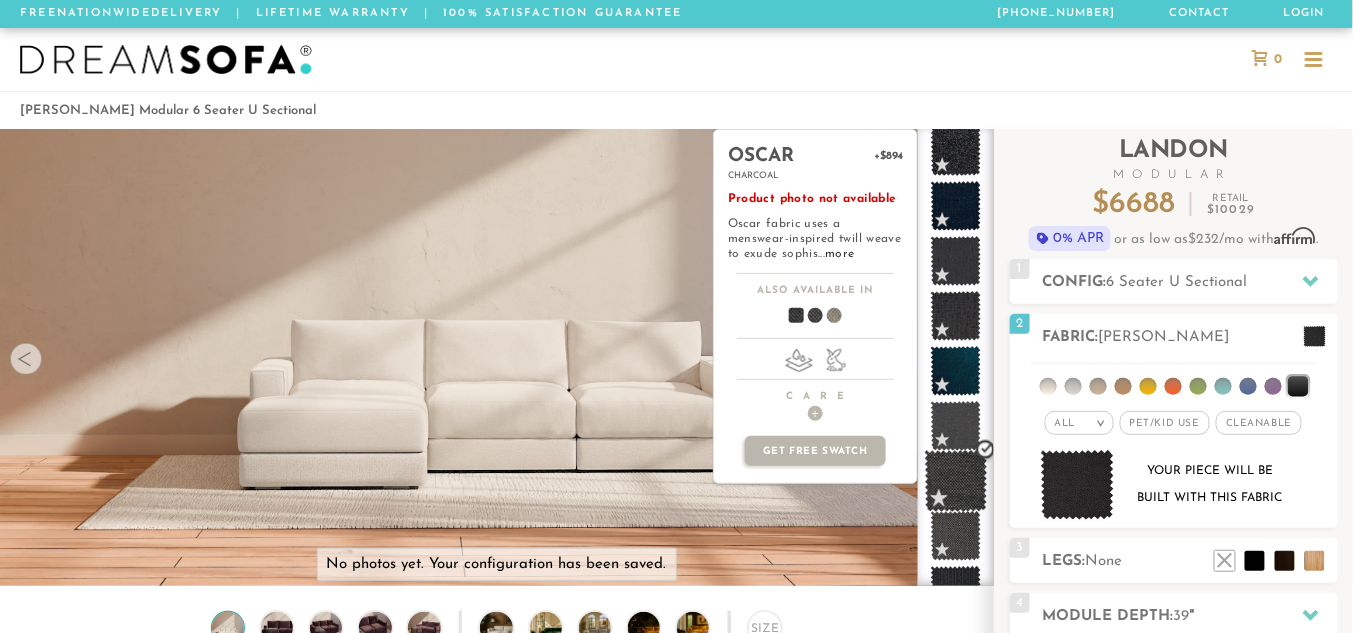 click at bounding box center (956, 481) 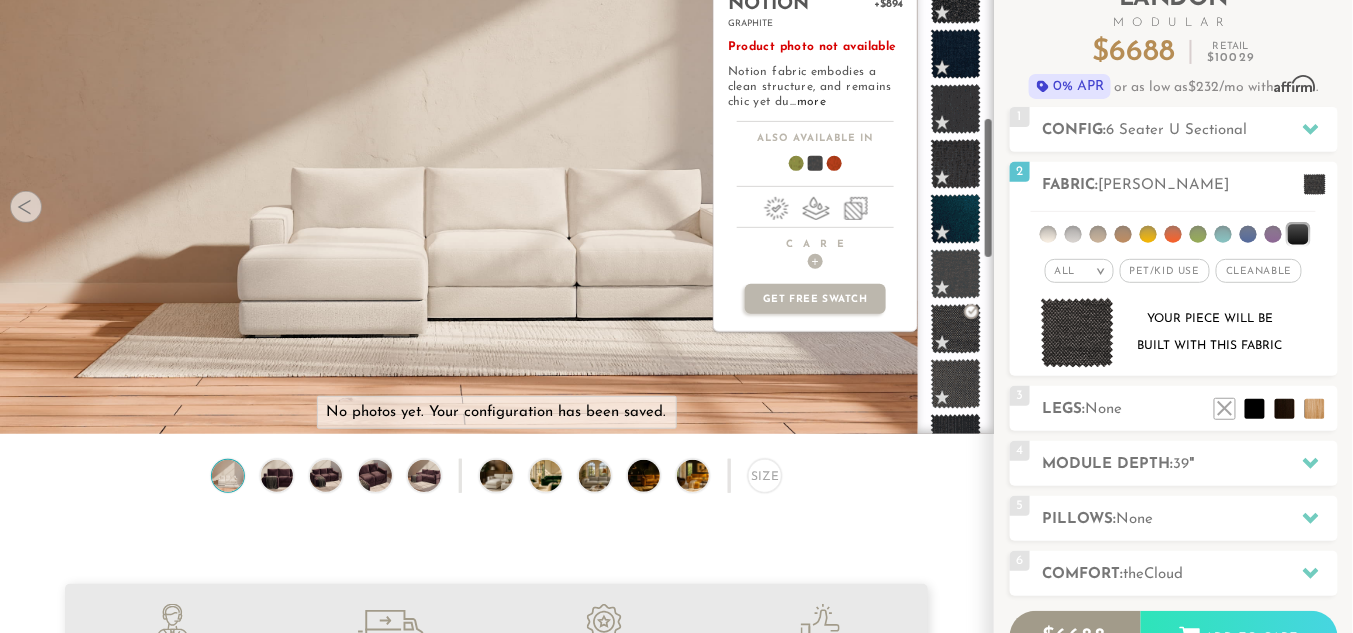 scroll, scrollTop: 240, scrollLeft: 0, axis: vertical 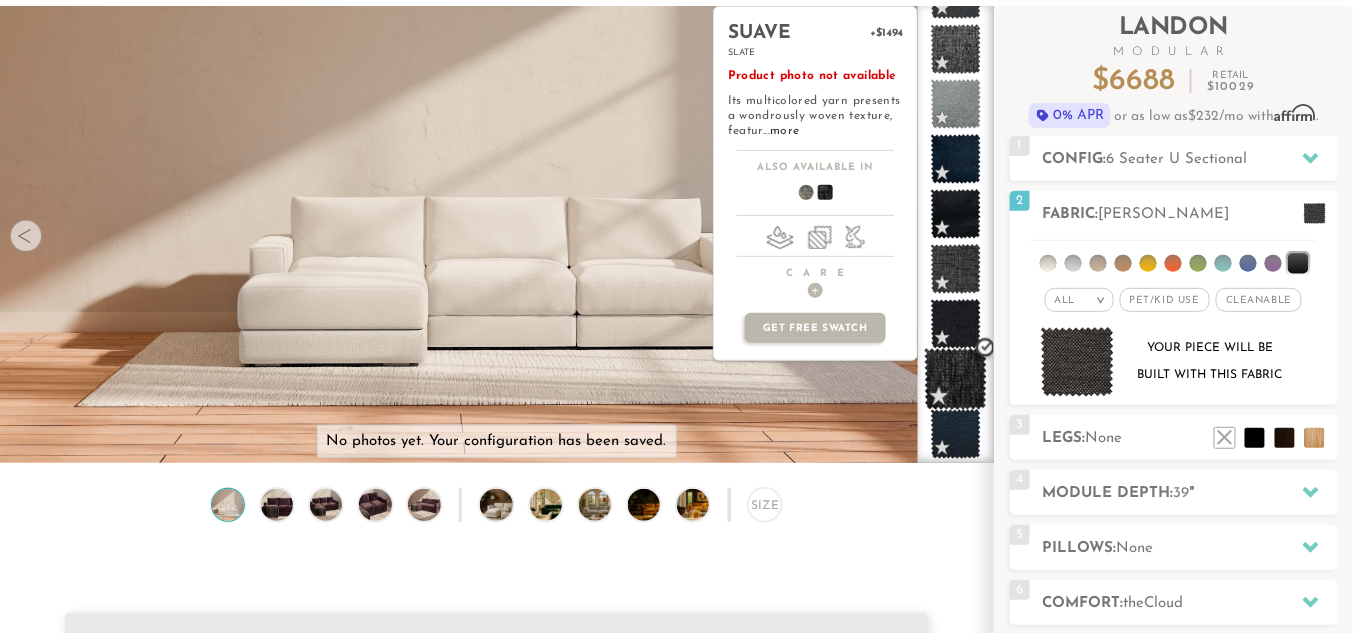 click at bounding box center [956, 379] 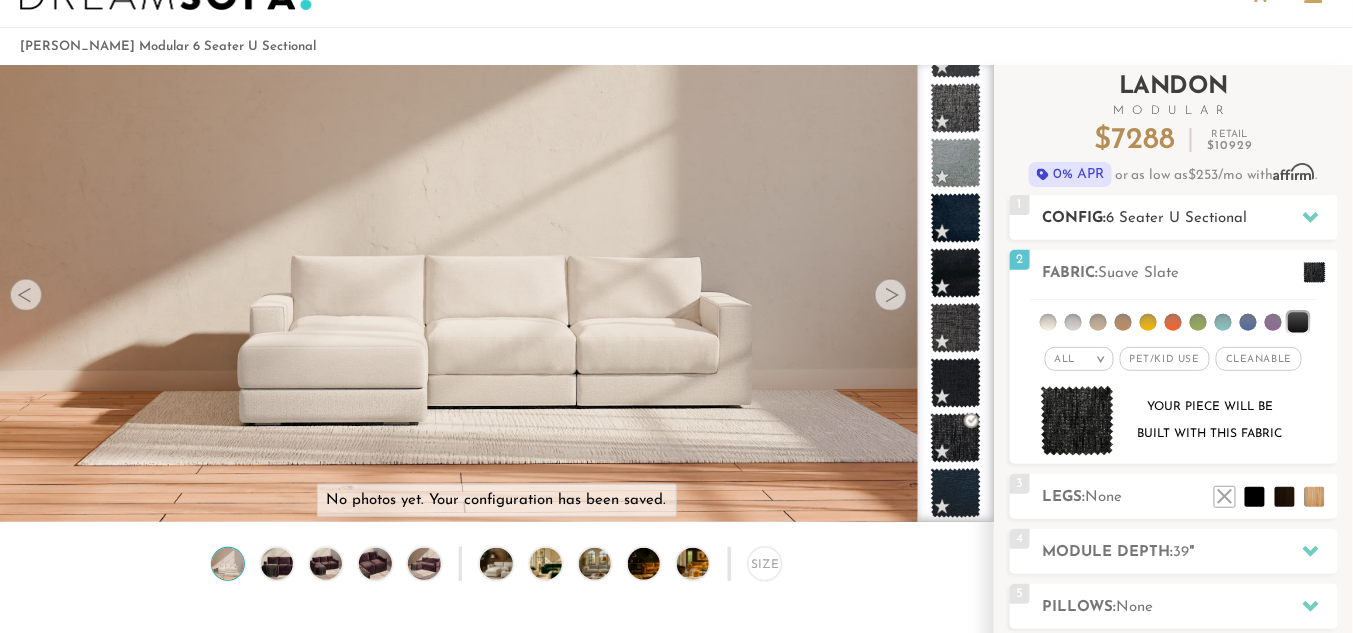 scroll, scrollTop: 0, scrollLeft: 0, axis: both 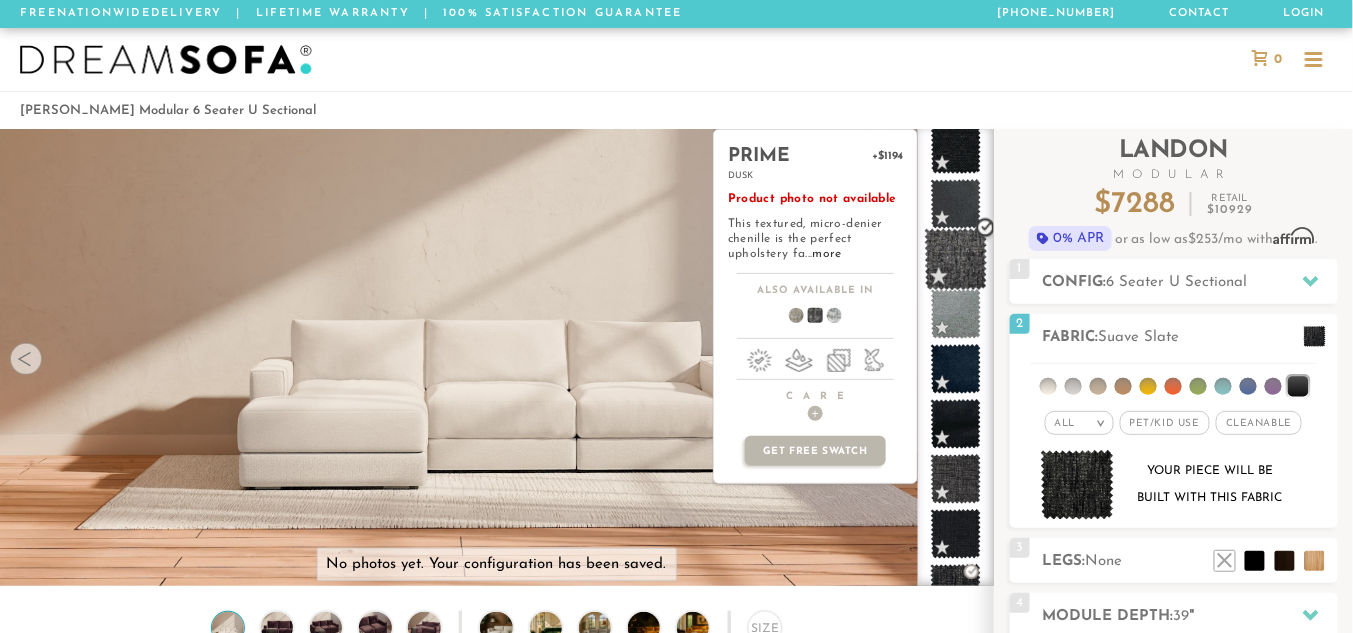 click at bounding box center [956, 259] 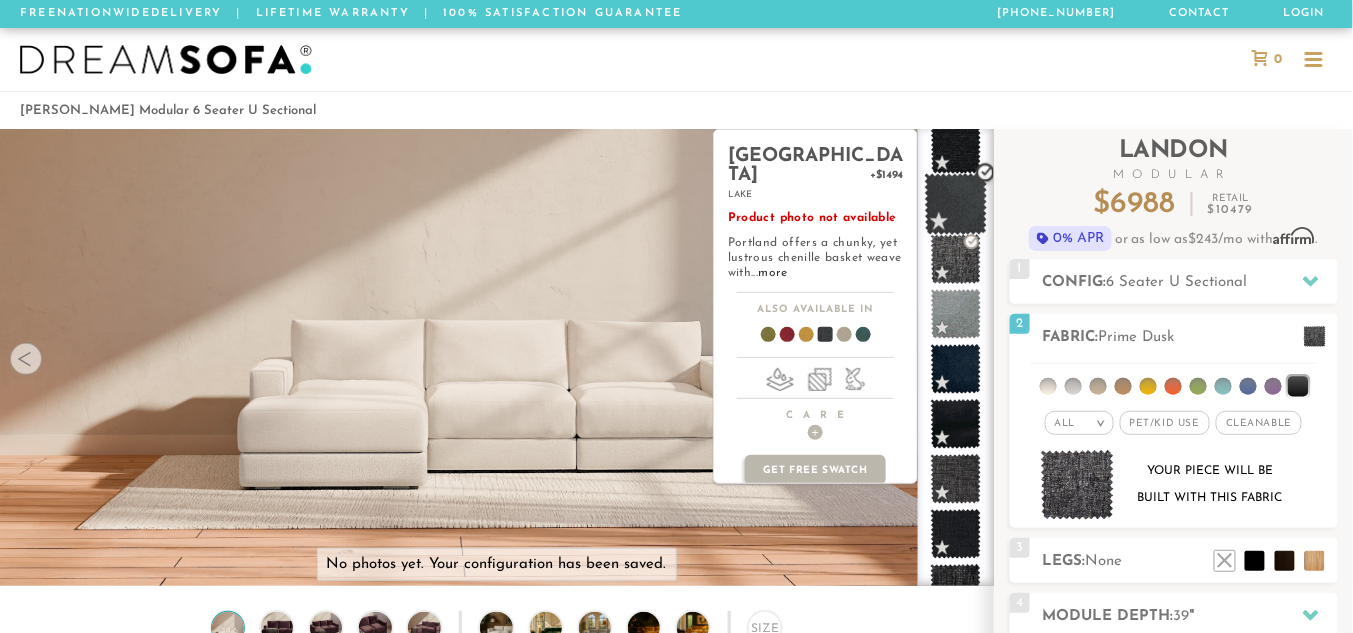 click at bounding box center [956, 204] 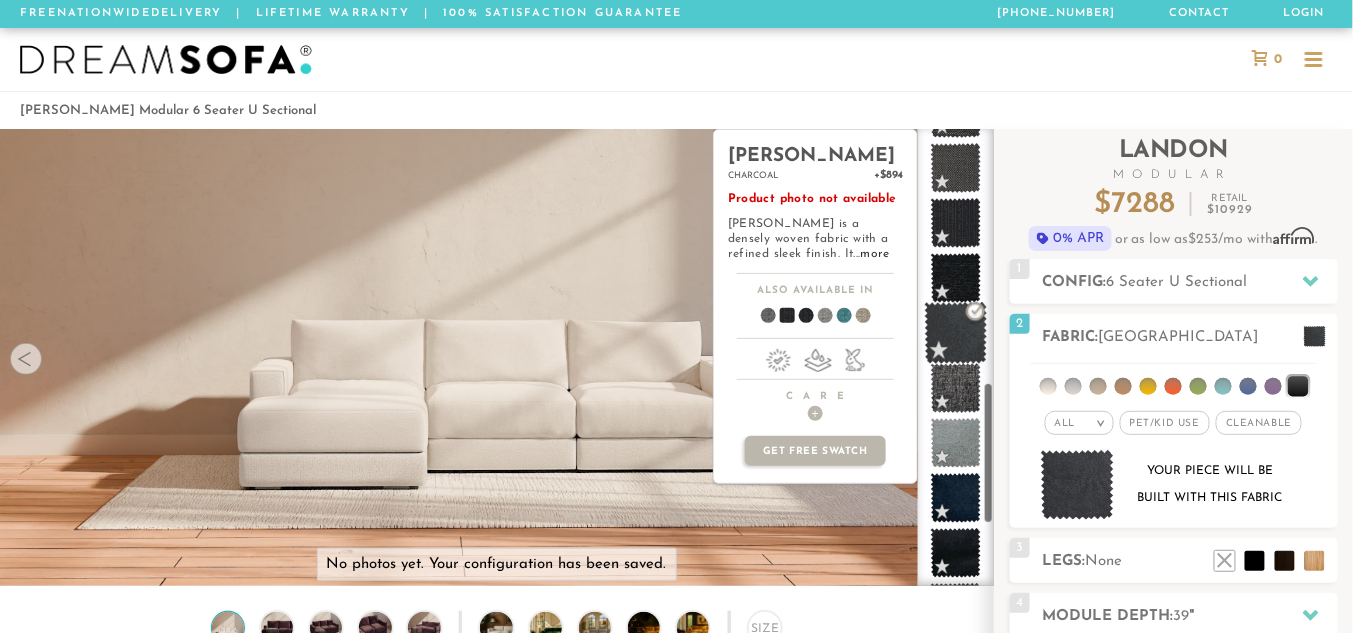 scroll, scrollTop: 816, scrollLeft: 0, axis: vertical 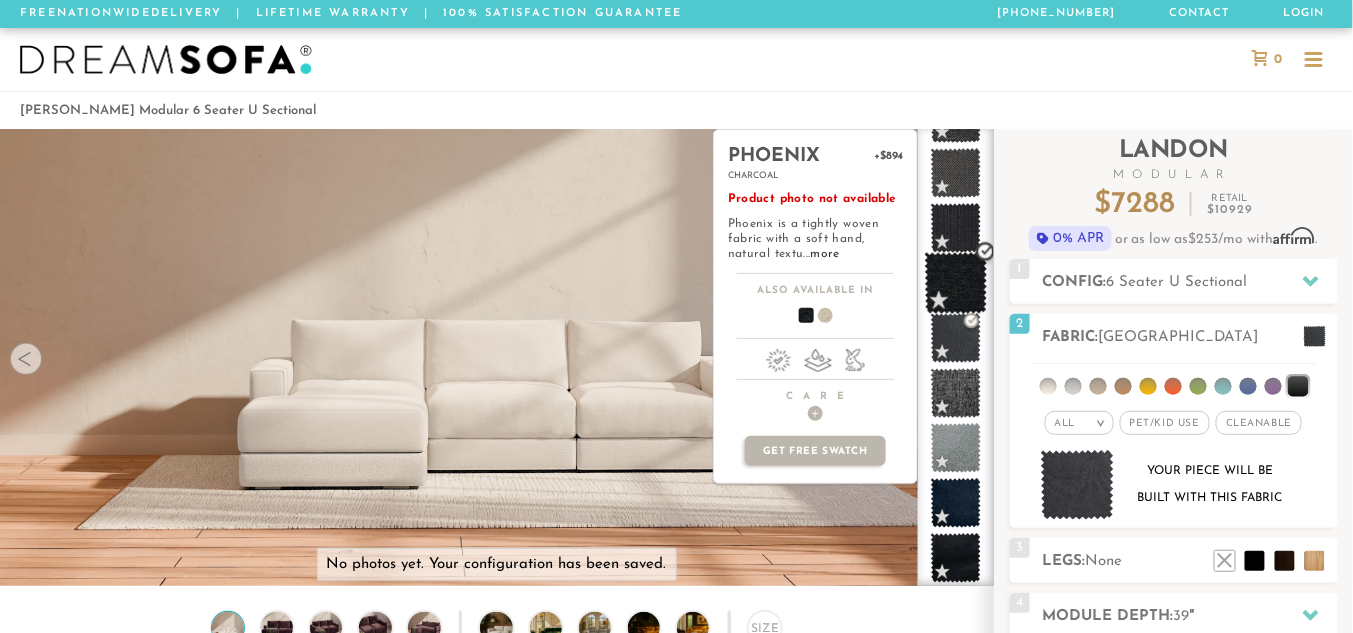 click at bounding box center [956, 283] 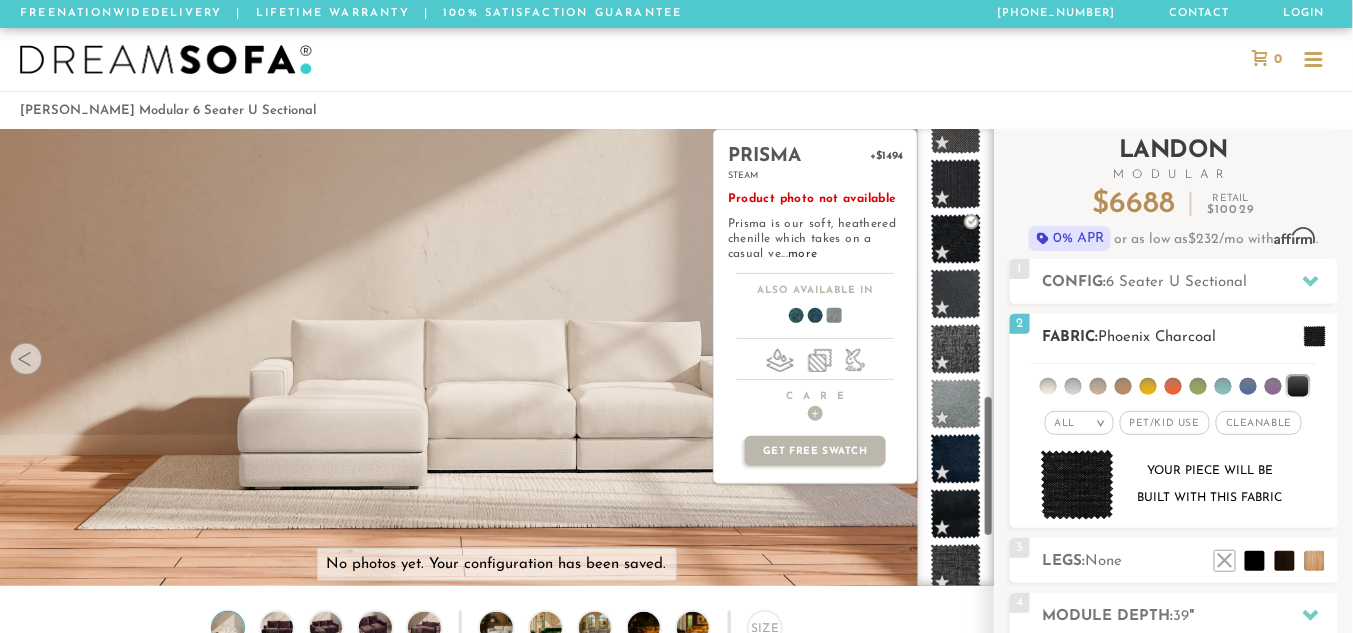 scroll, scrollTop: 861, scrollLeft: 0, axis: vertical 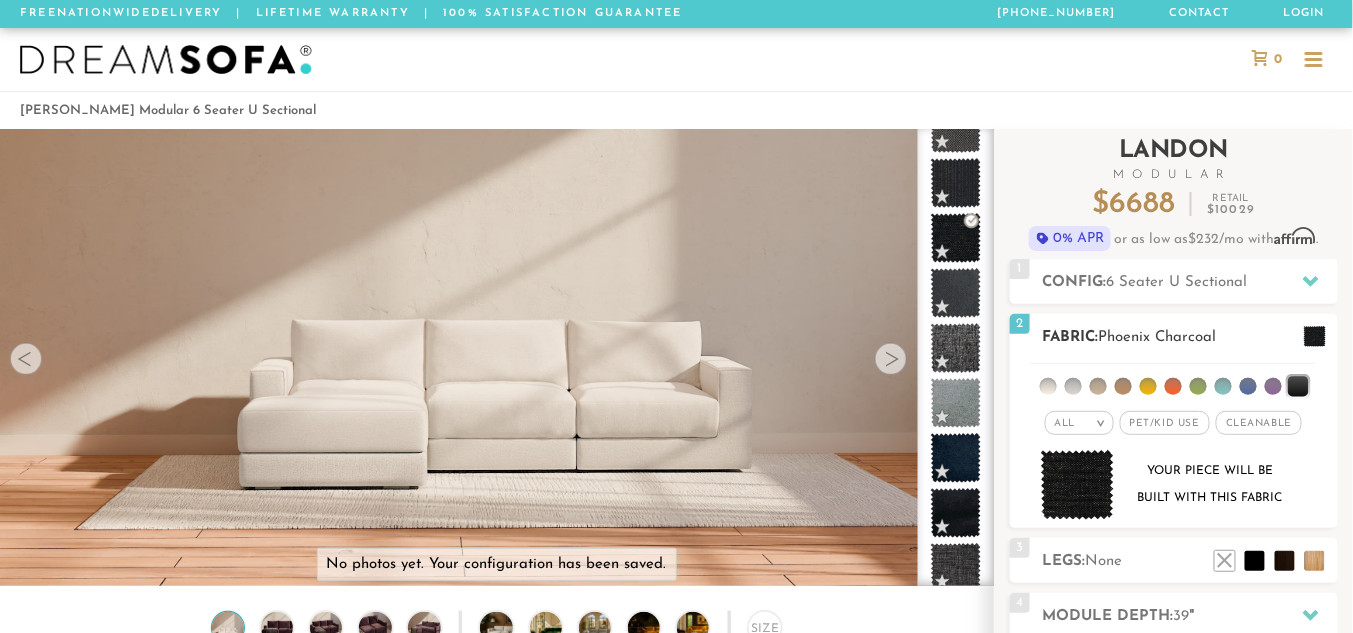 click at bounding box center [1173, 386] 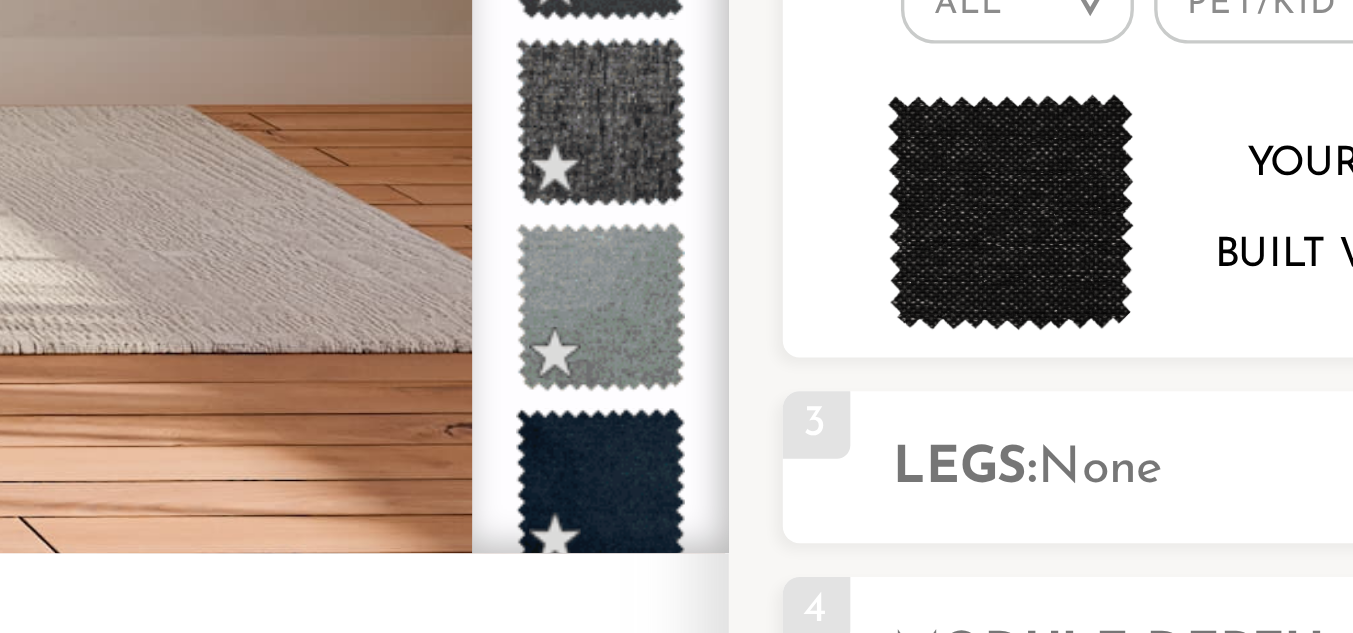 scroll, scrollTop: 220, scrollLeft: 0, axis: vertical 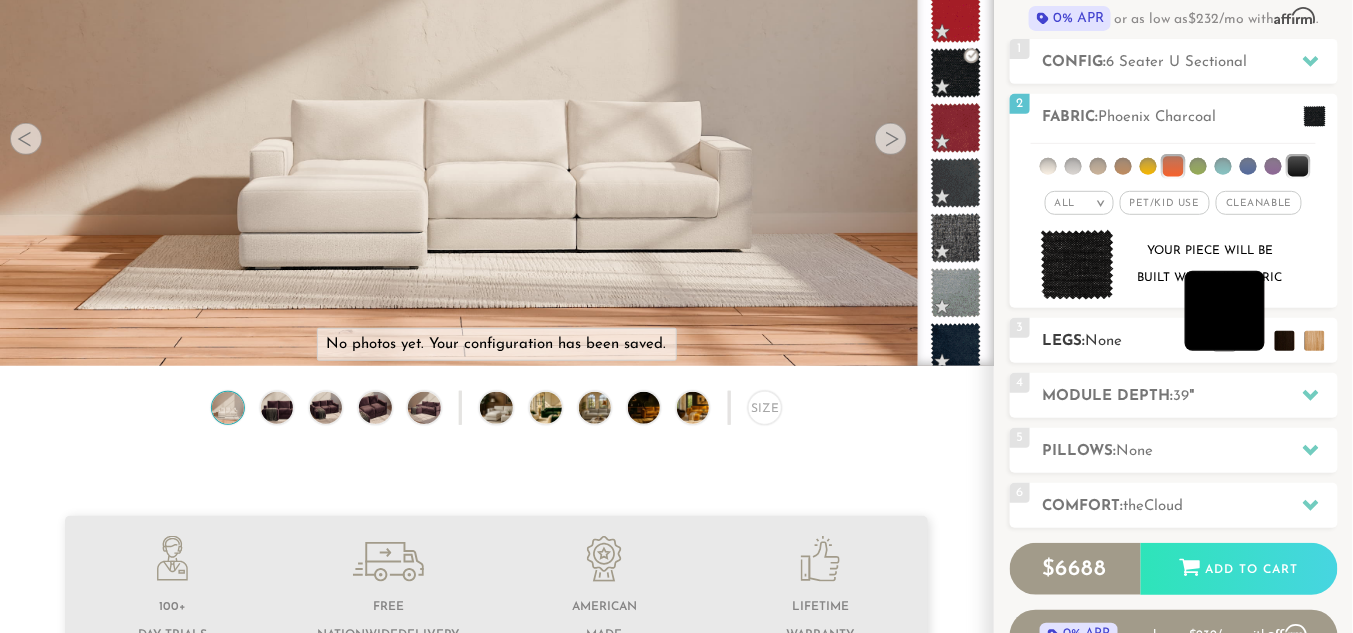 click at bounding box center [1225, 311] 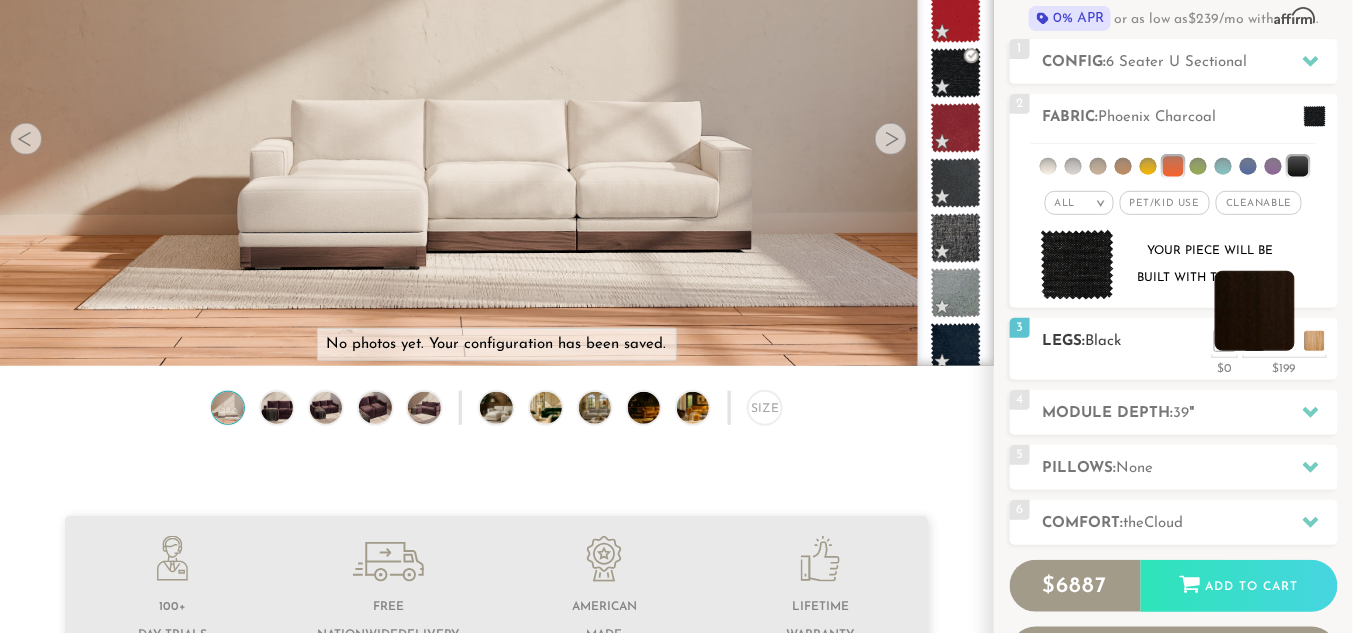 click at bounding box center (1255, 311) 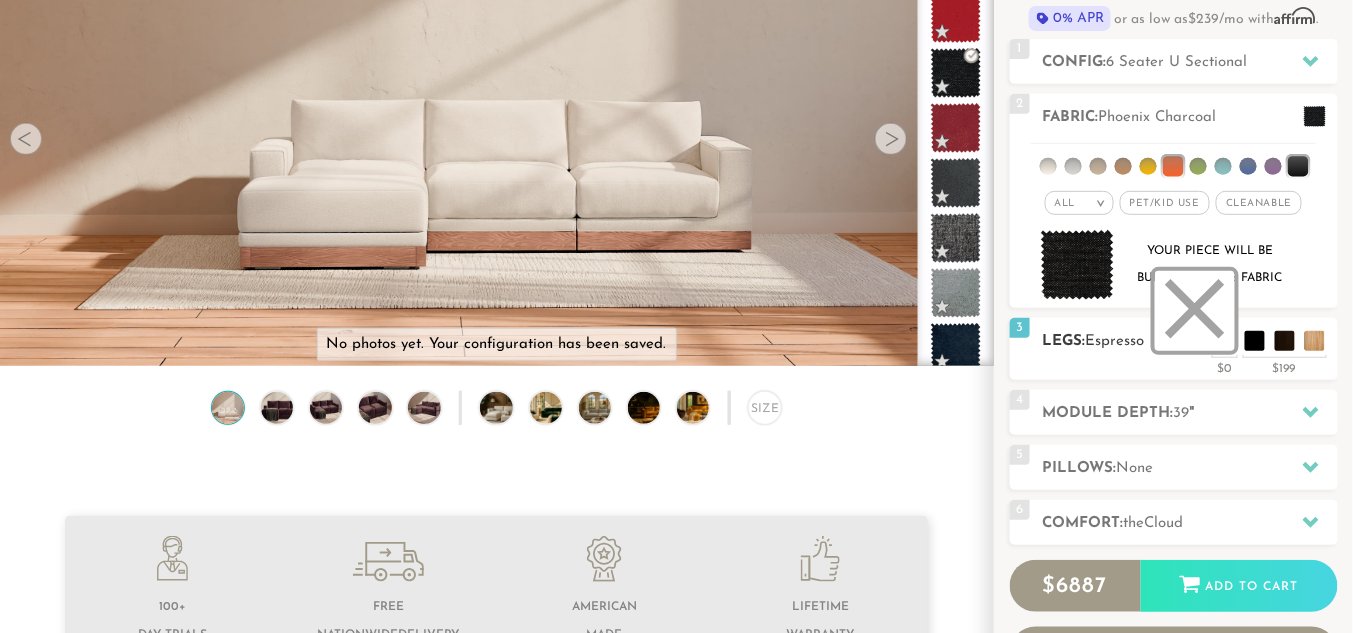 click at bounding box center [1195, 311] 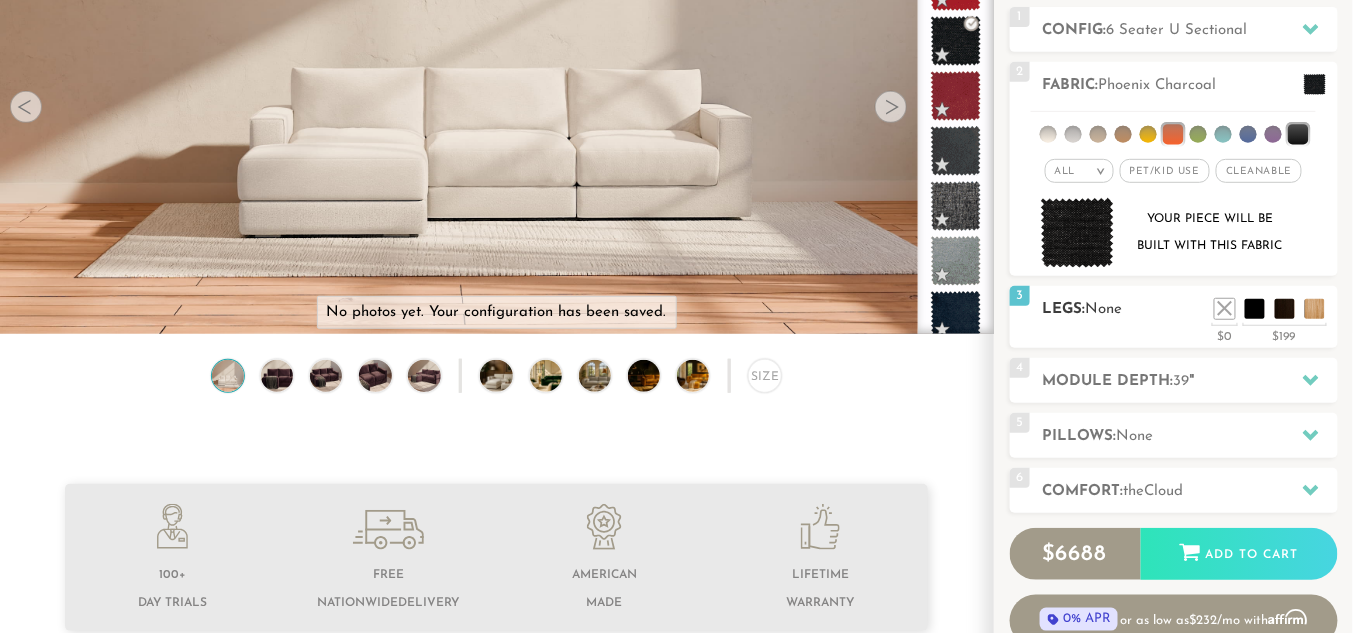scroll, scrollTop: 257, scrollLeft: 0, axis: vertical 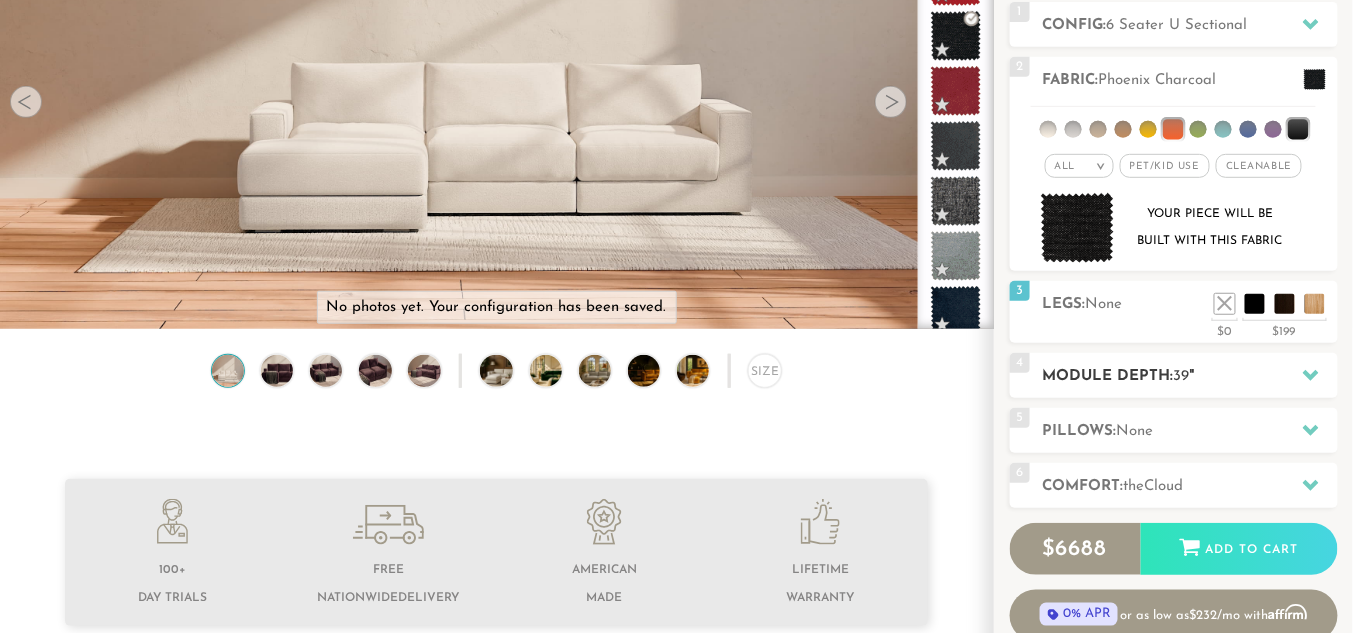 click on "Module Depth:  39 "" at bounding box center (1190, 376) 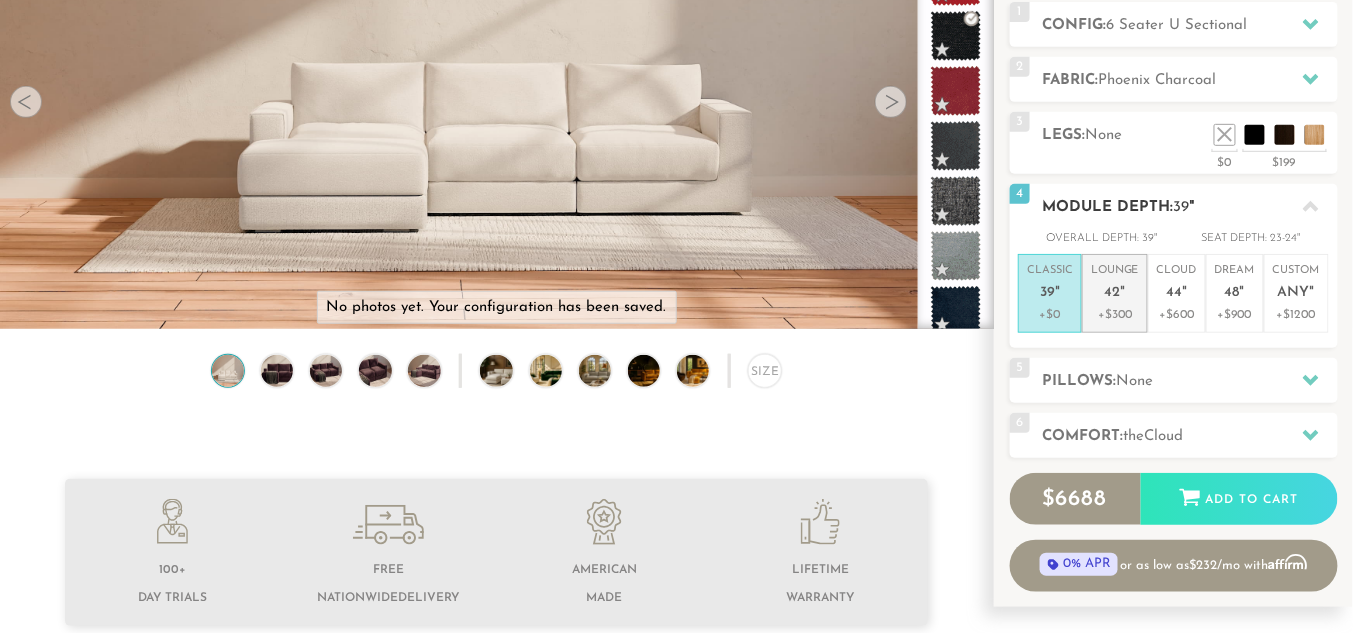 click on "+$300" at bounding box center [1115, 315] 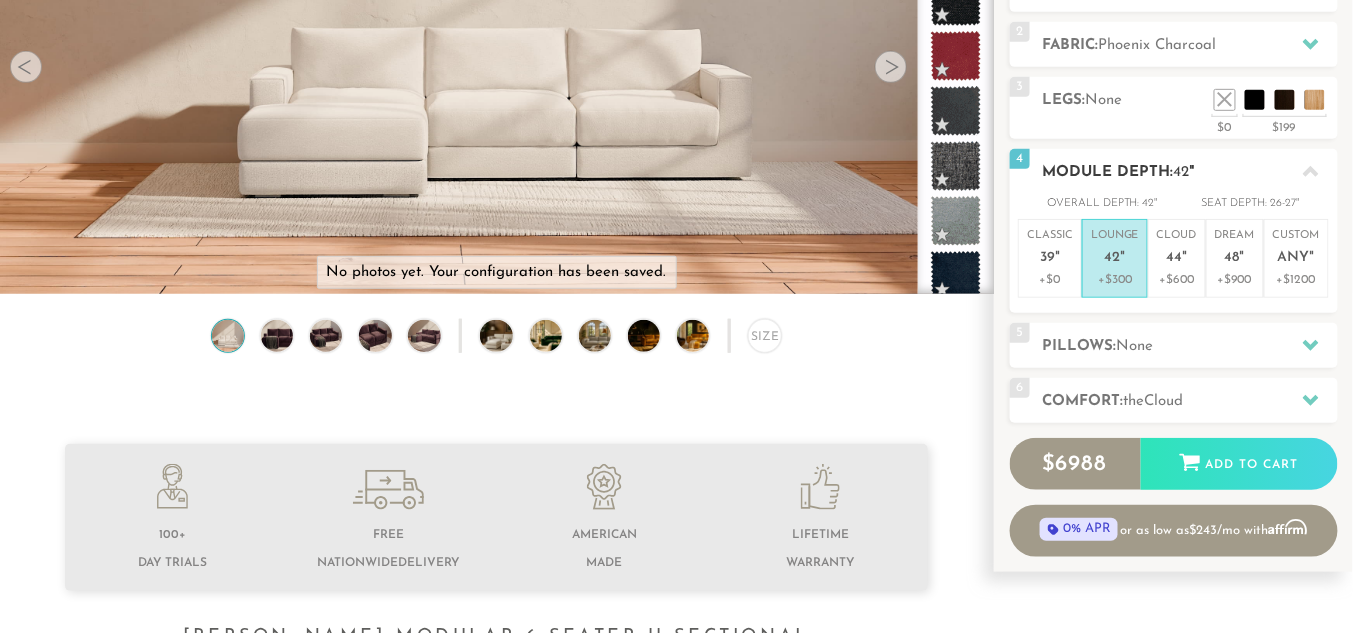 scroll, scrollTop: 294, scrollLeft: 0, axis: vertical 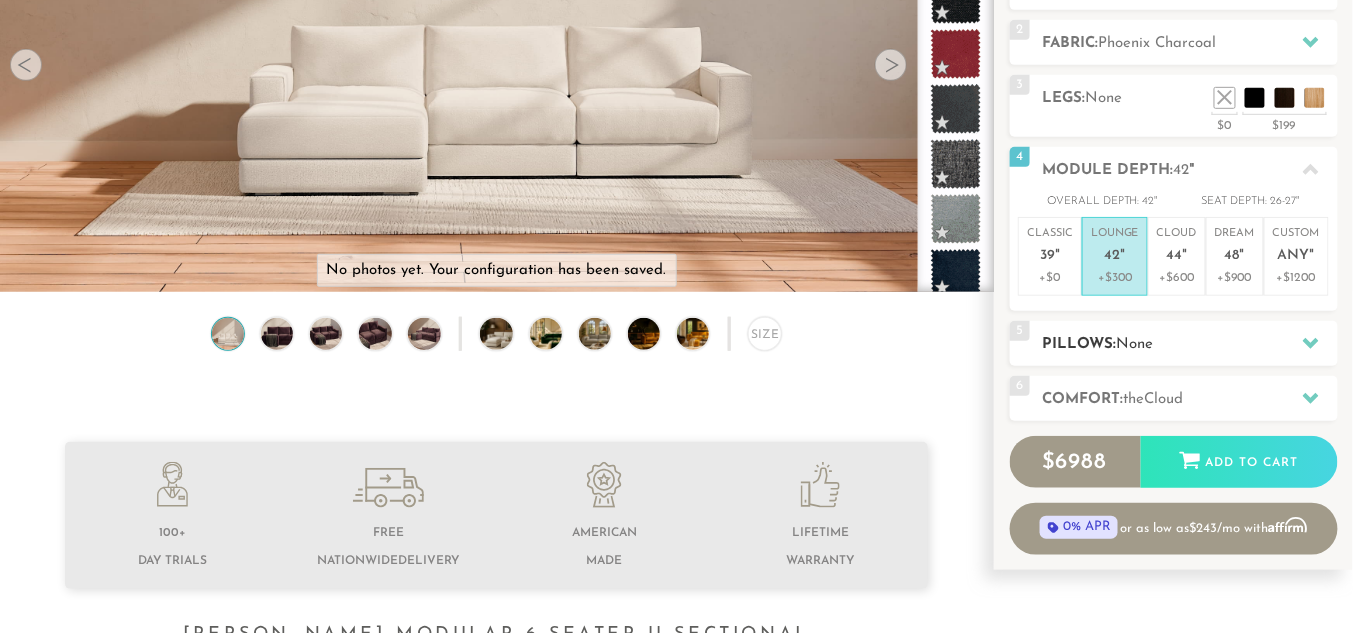 click on "Pillows:  None" at bounding box center [1190, 344] 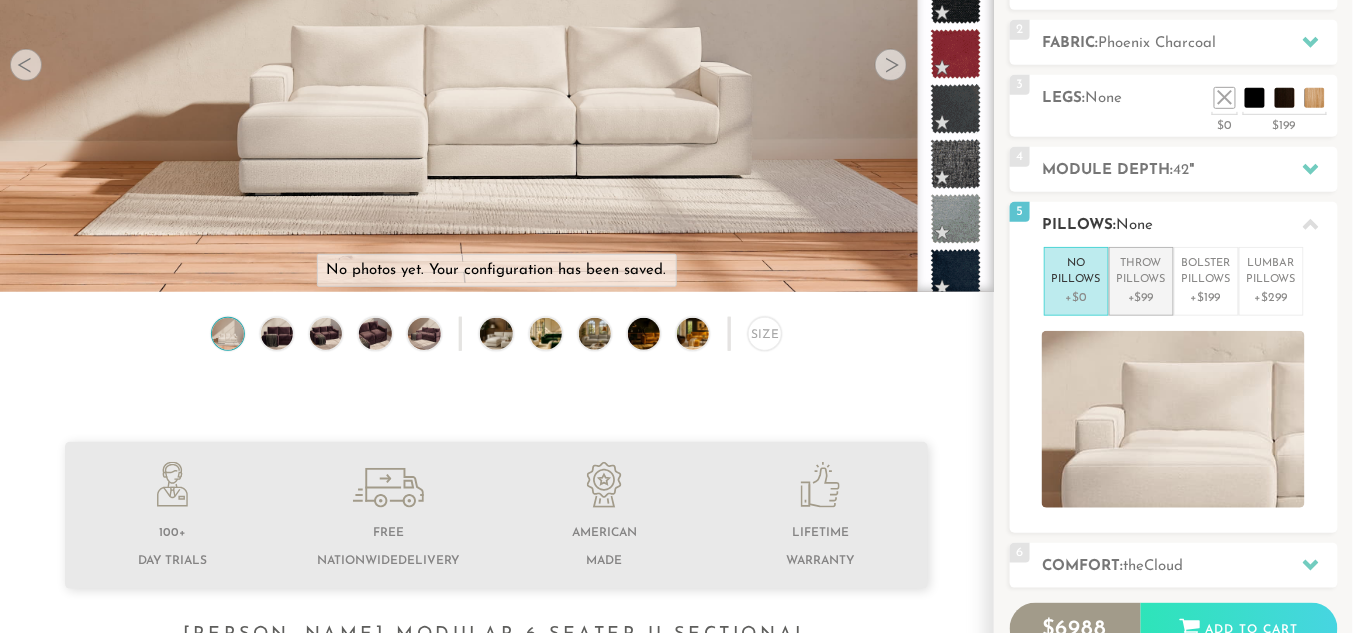 click on "+$99" at bounding box center [1141, 298] 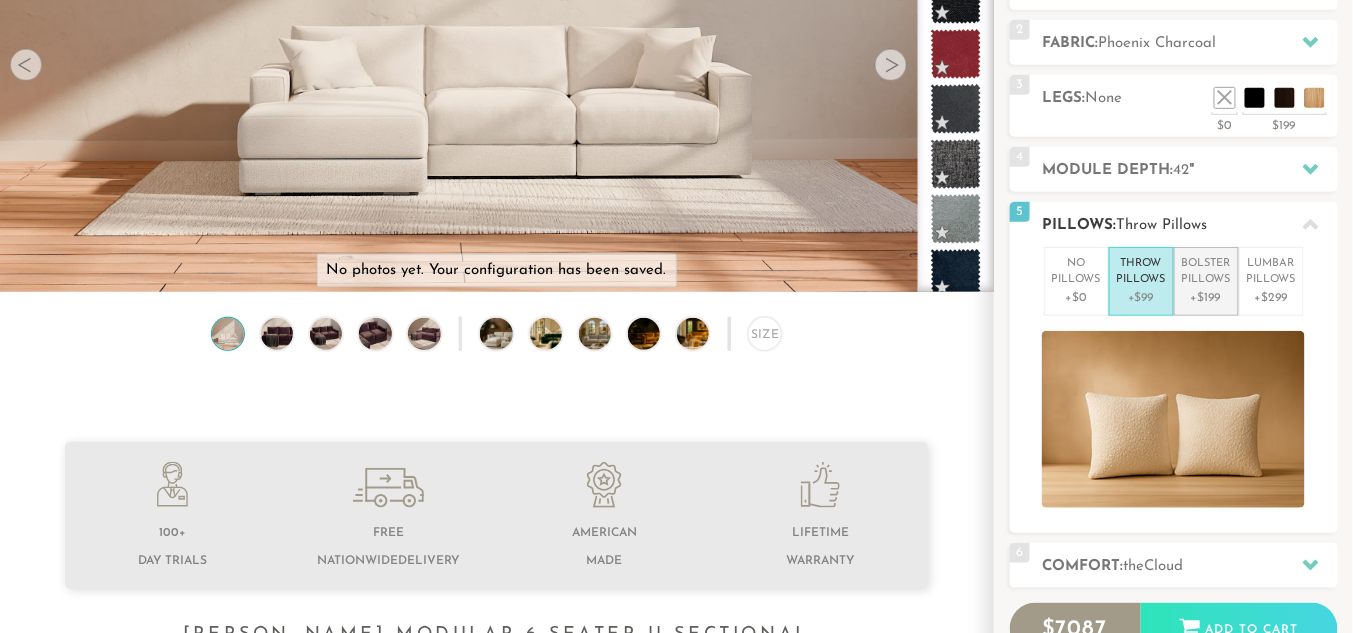 click on "+$199" at bounding box center [1206, 298] 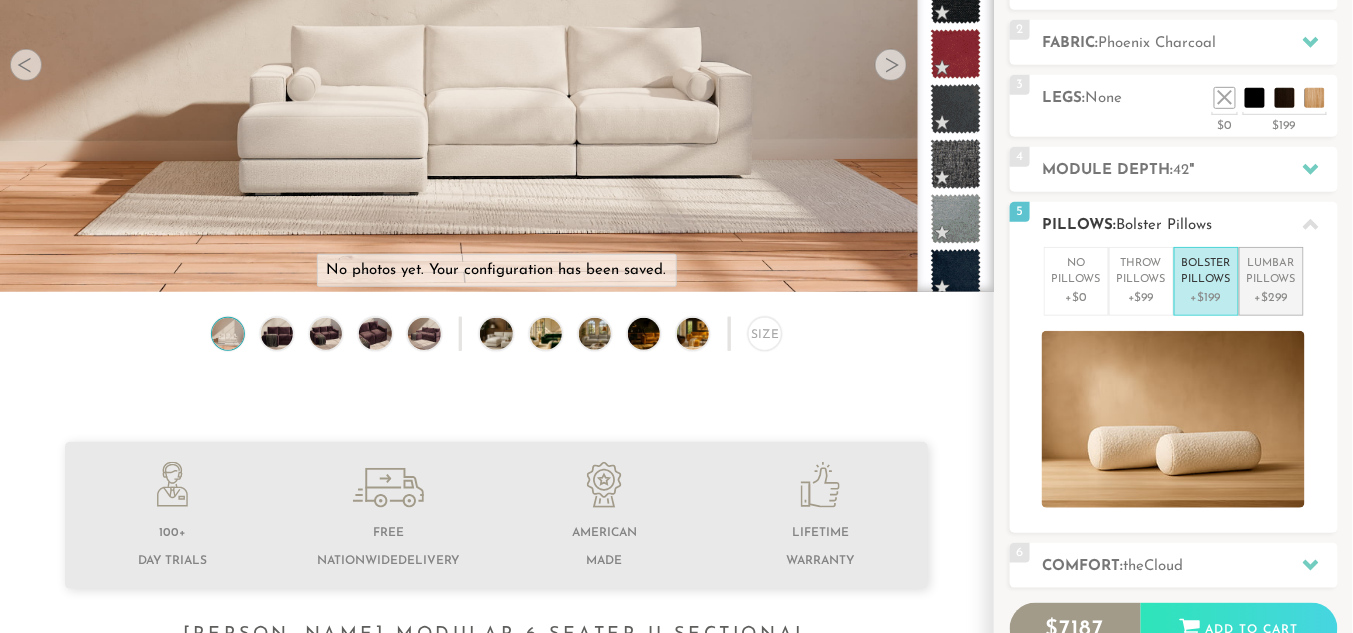 click on "+$299" at bounding box center [1271, 298] 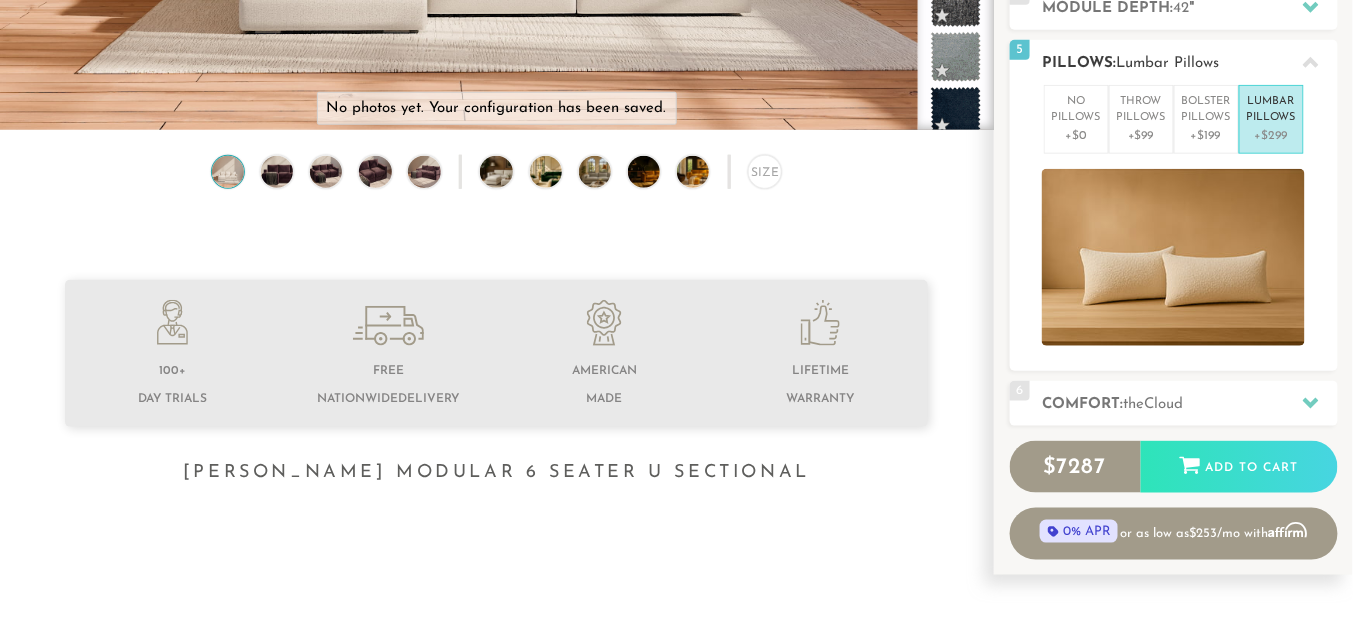 scroll, scrollTop: 465, scrollLeft: 0, axis: vertical 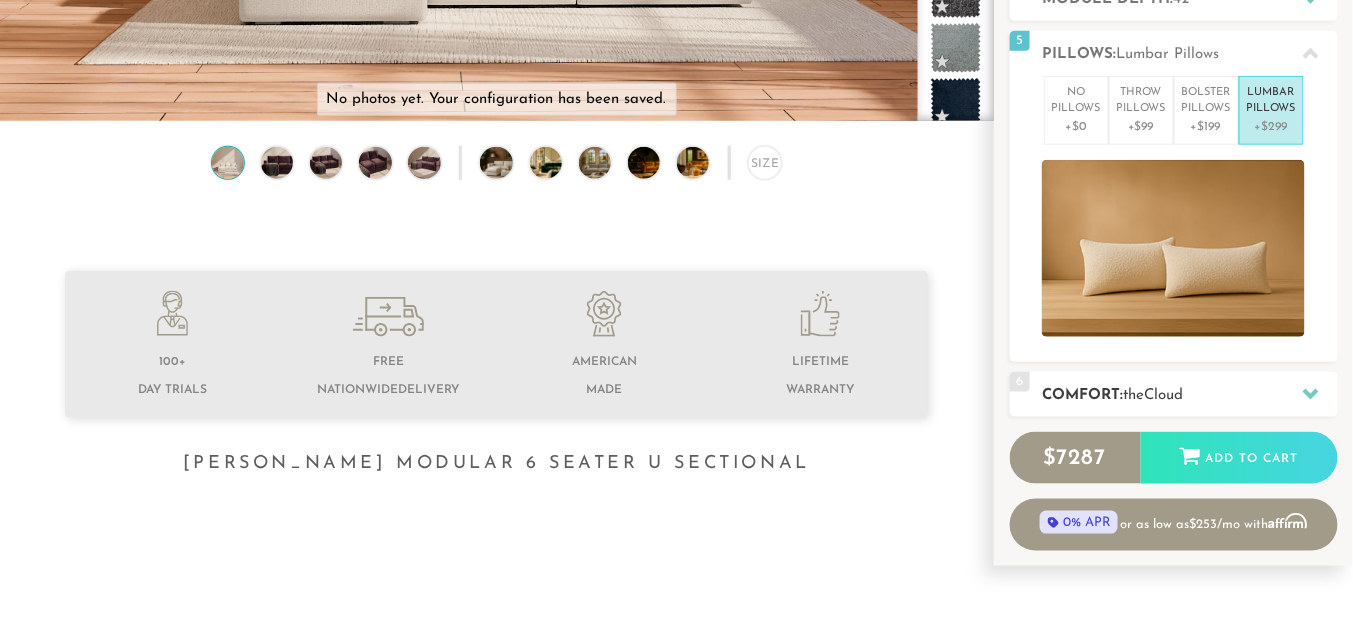 click on "6
Comfort:  the  Cloud
soft" at bounding box center (1174, 394) 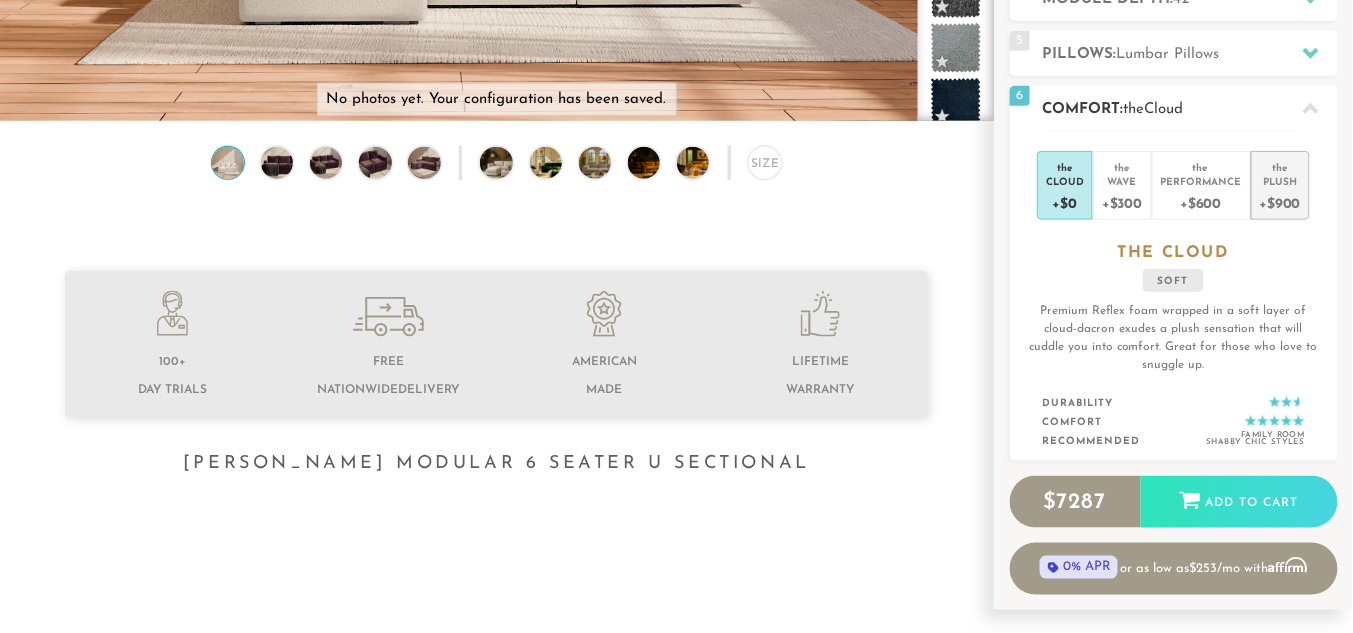click on "+$900" at bounding box center (1280, 202) 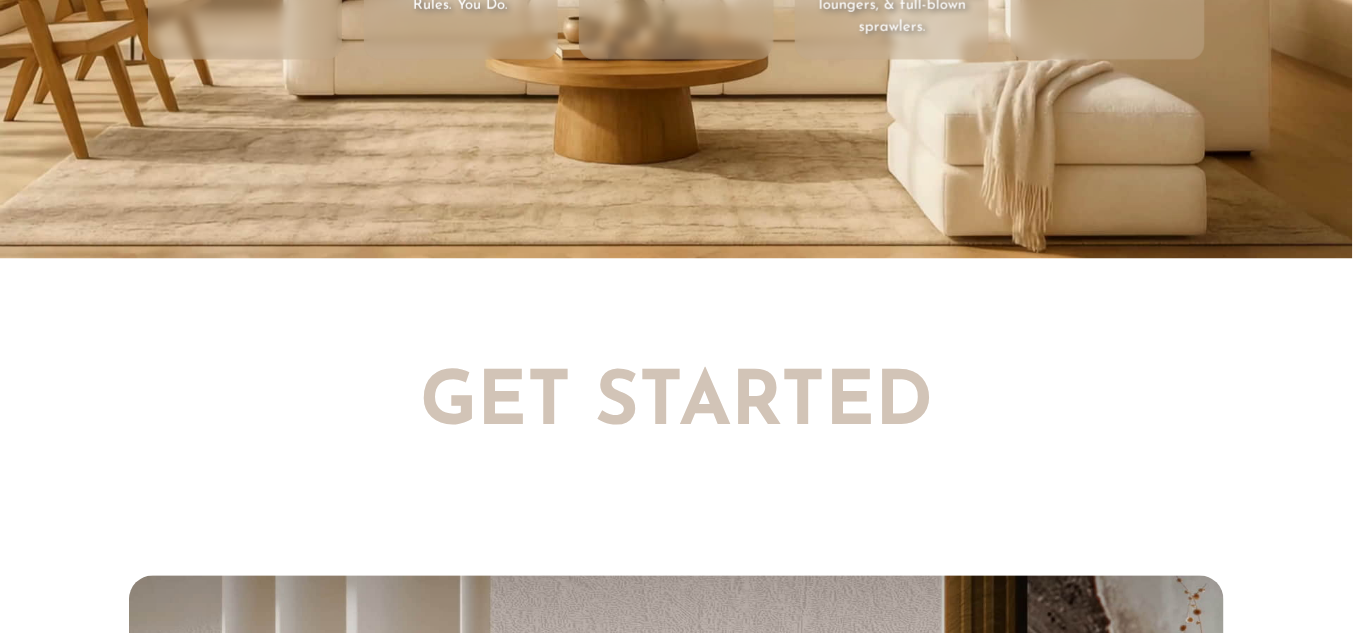 scroll, scrollTop: 3457, scrollLeft: 0, axis: vertical 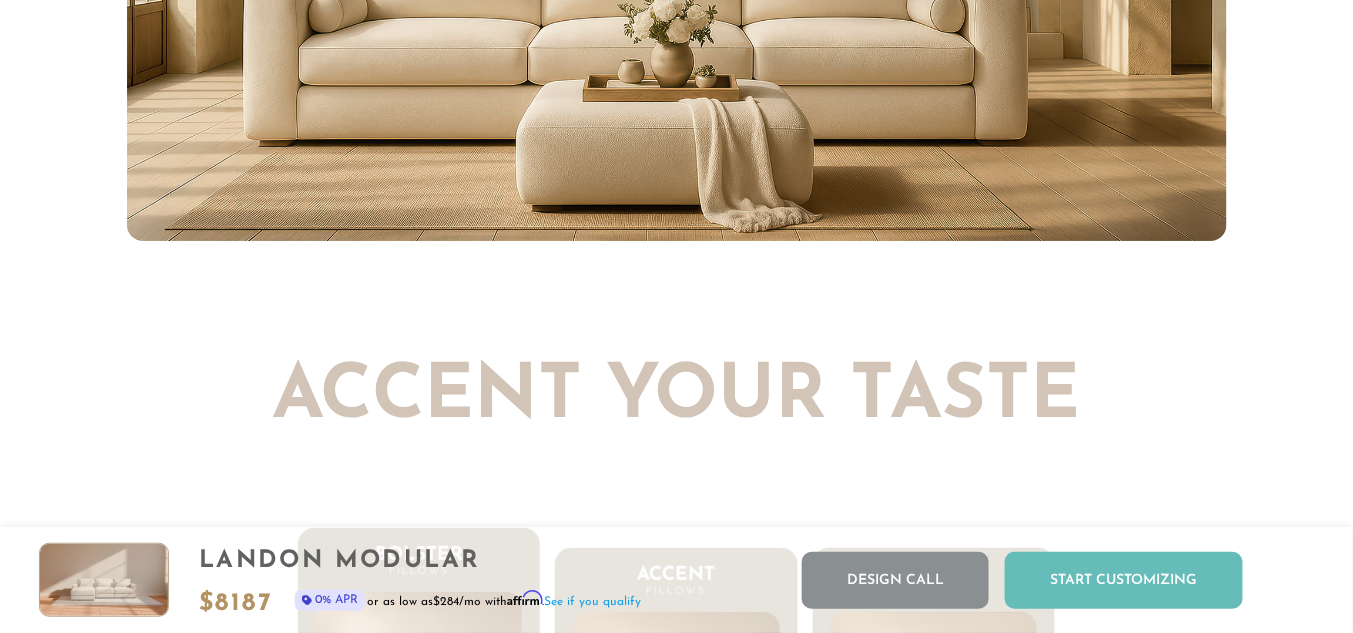 click on "Start Customizing" at bounding box center (1124, 580) 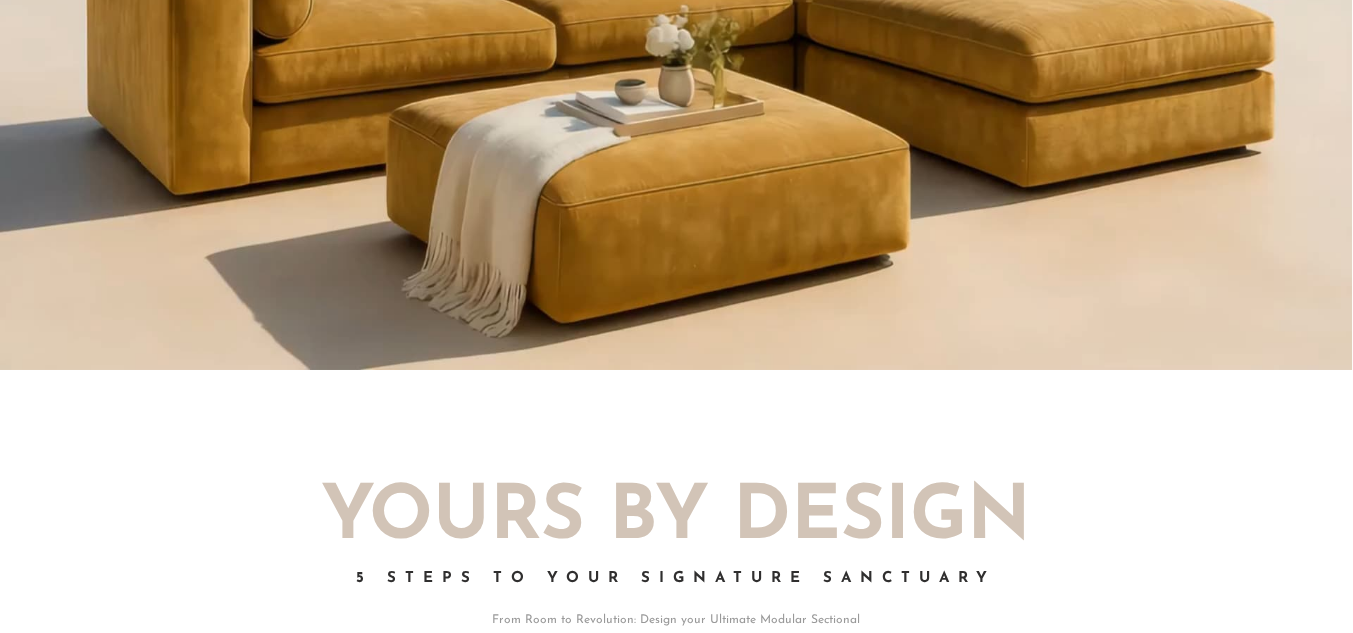 scroll, scrollTop: 0, scrollLeft: 0, axis: both 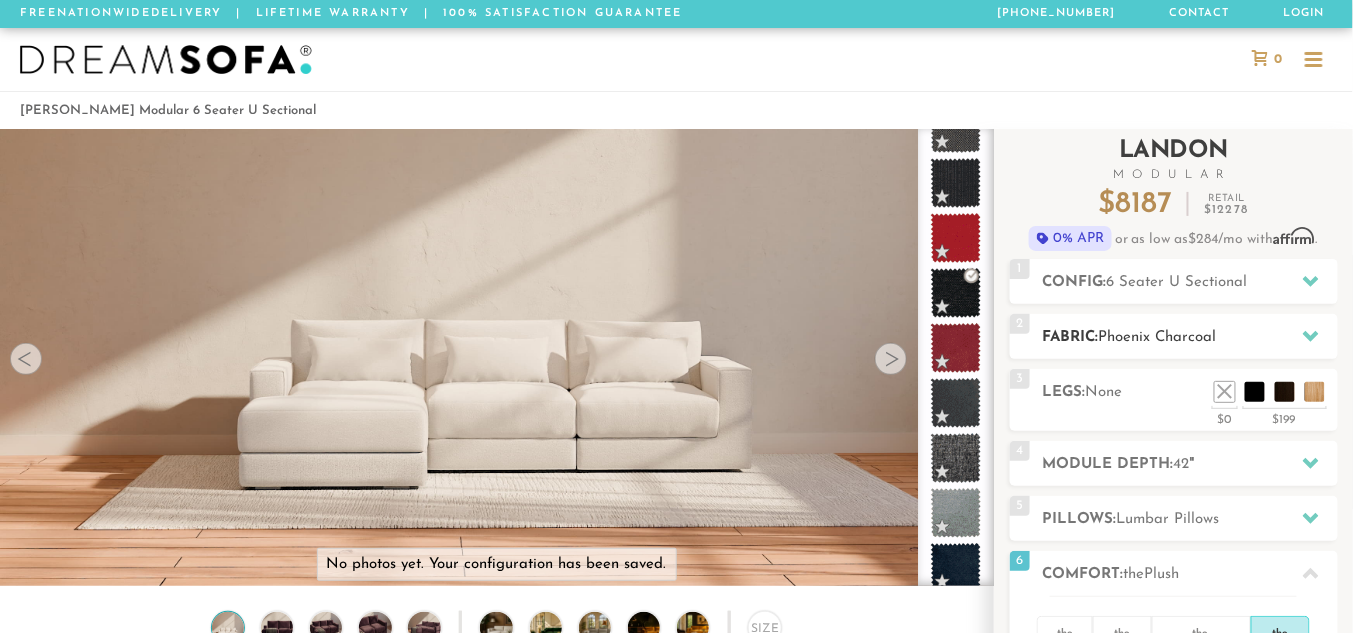 click on "Fabric:  Phoenix Charcoal" at bounding box center [1190, 337] 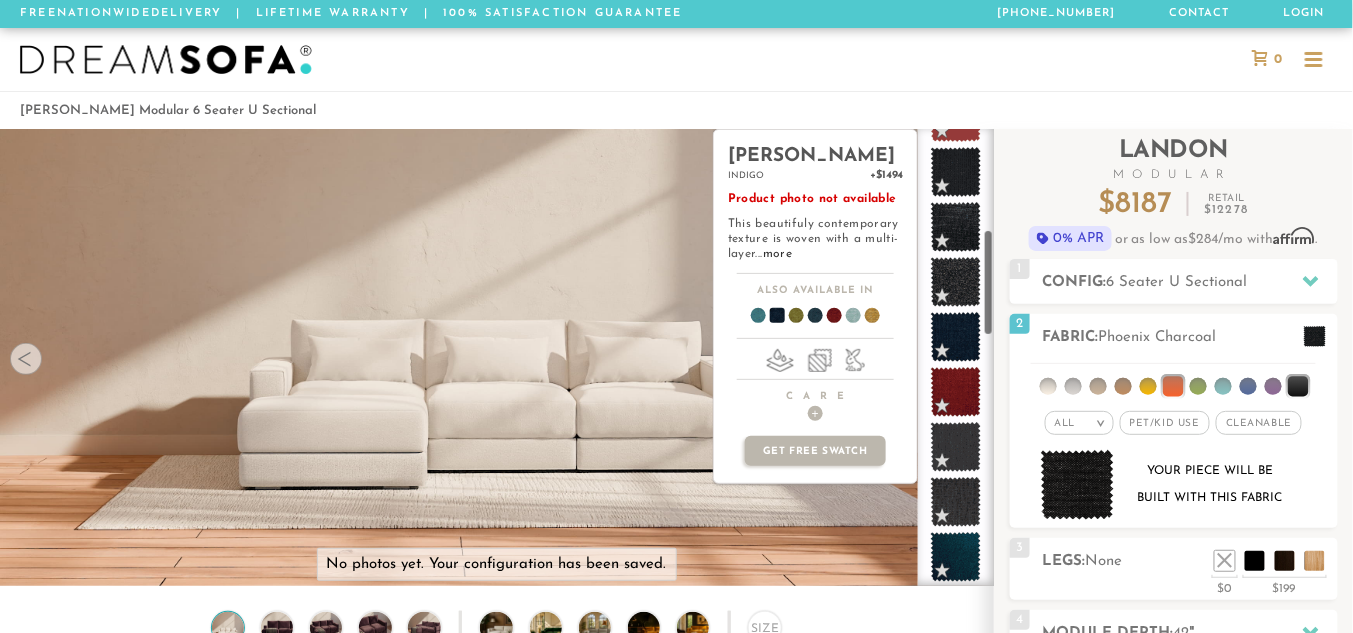 scroll, scrollTop: 0, scrollLeft: 0, axis: both 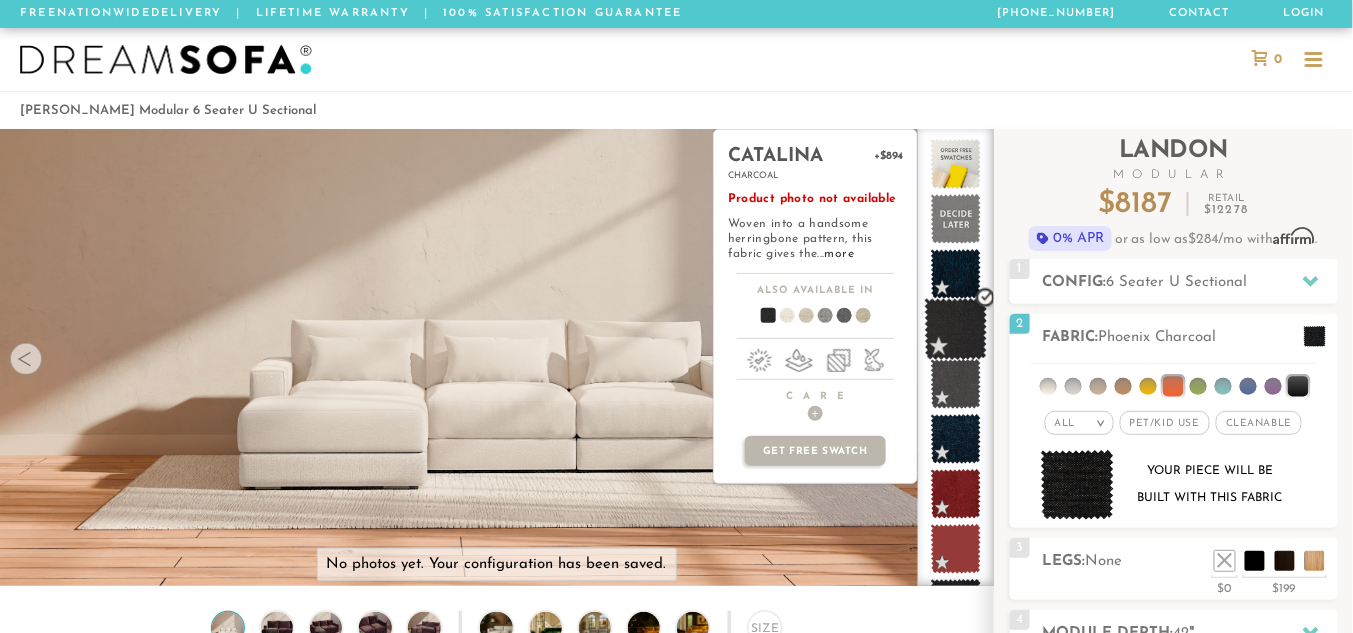 click at bounding box center [956, 329] 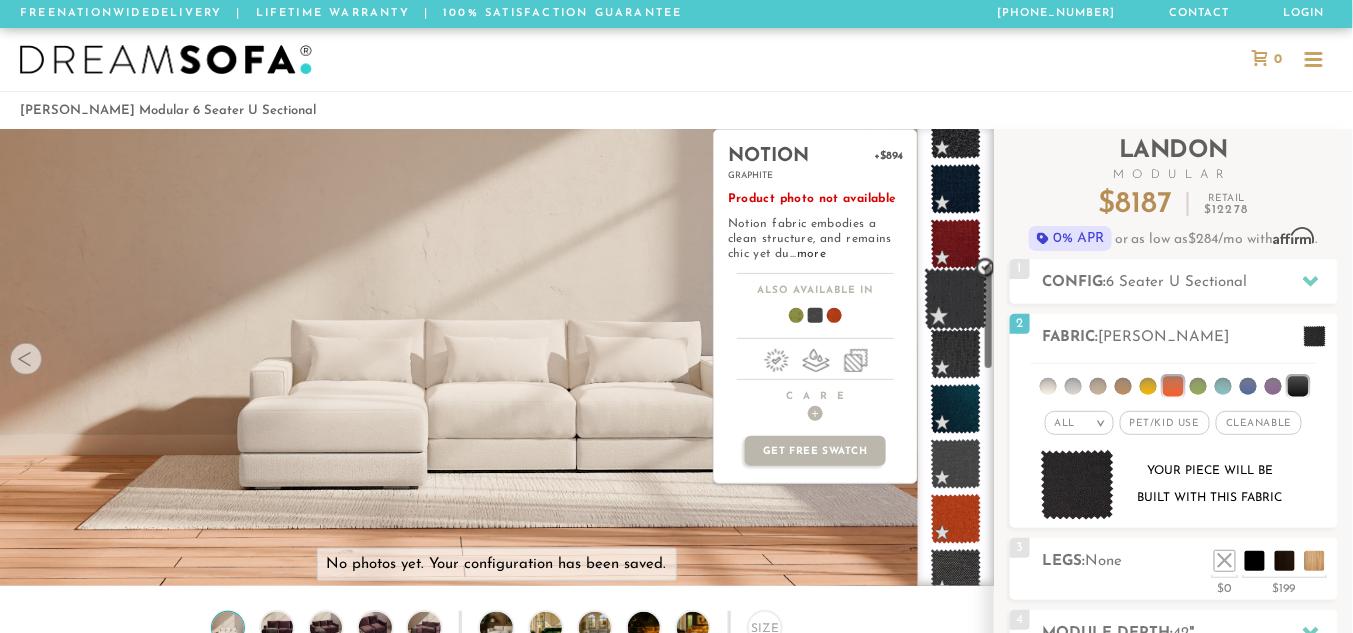 scroll, scrollTop: 577, scrollLeft: 0, axis: vertical 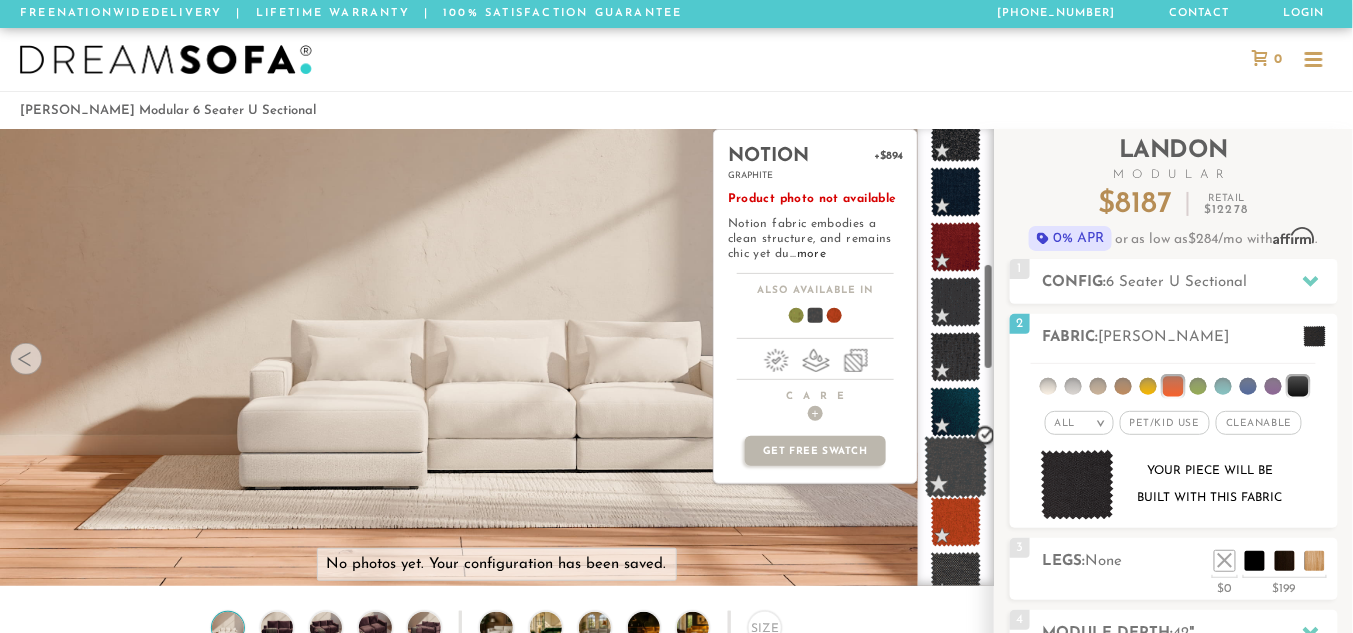 click at bounding box center [956, 467] 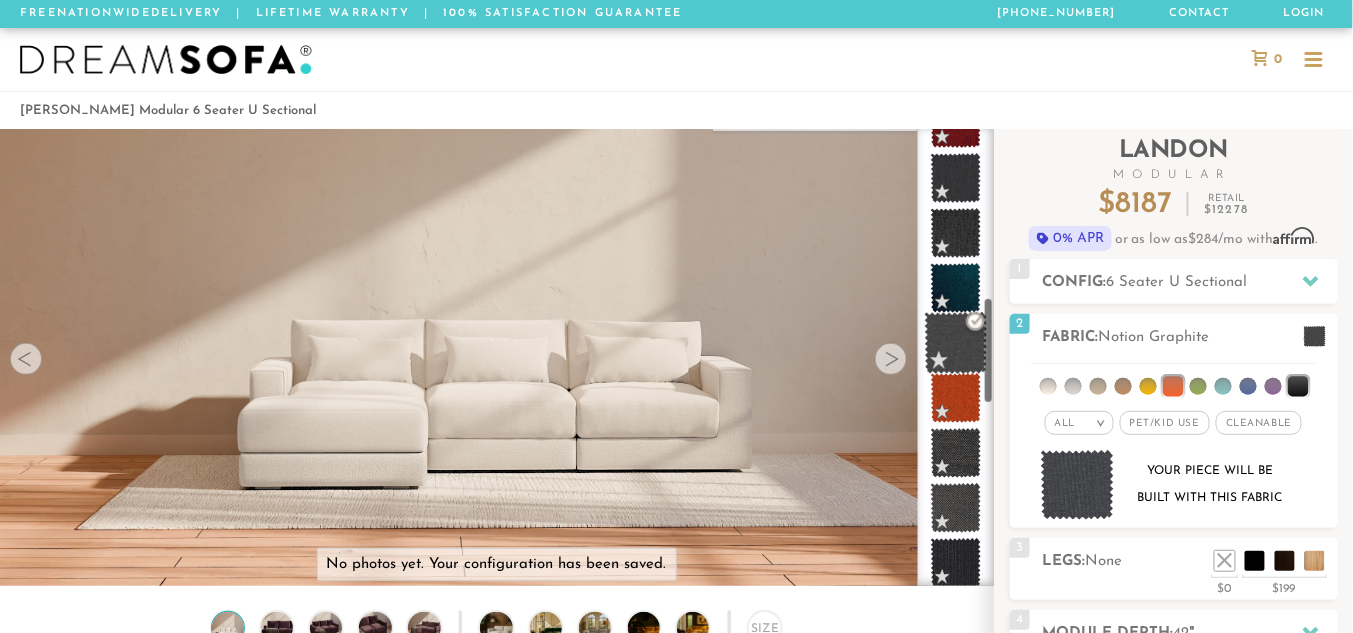 scroll, scrollTop: 758, scrollLeft: 0, axis: vertical 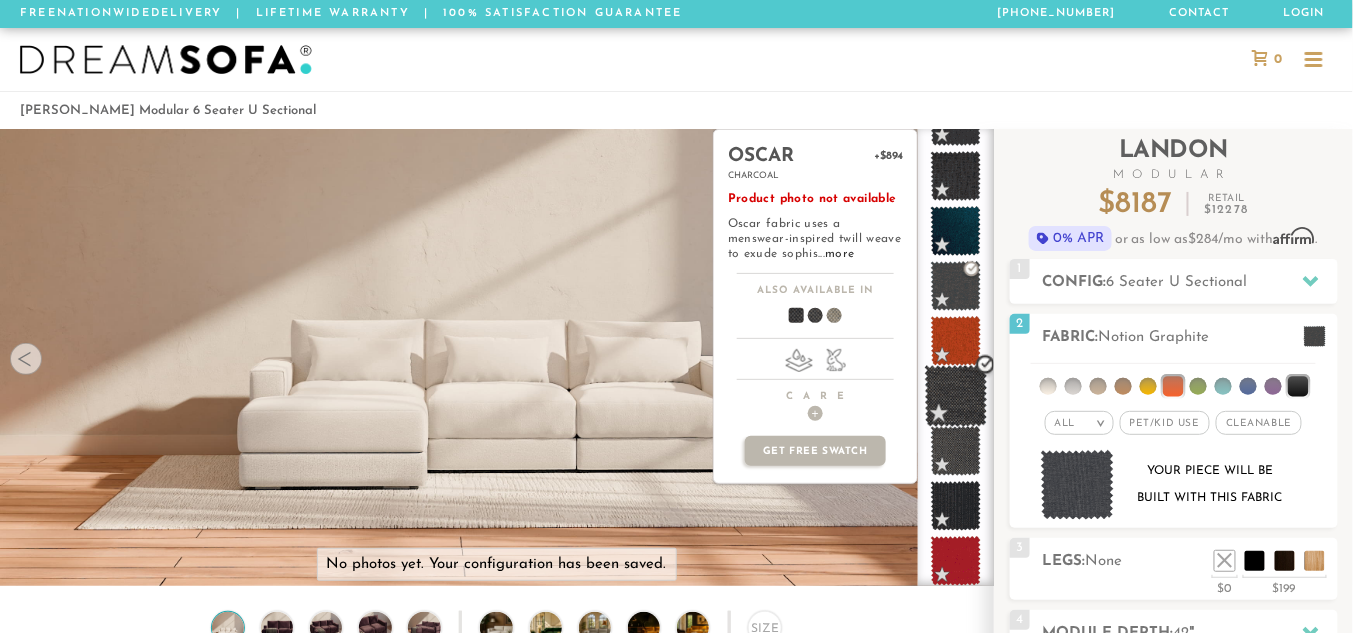 click at bounding box center (956, 396) 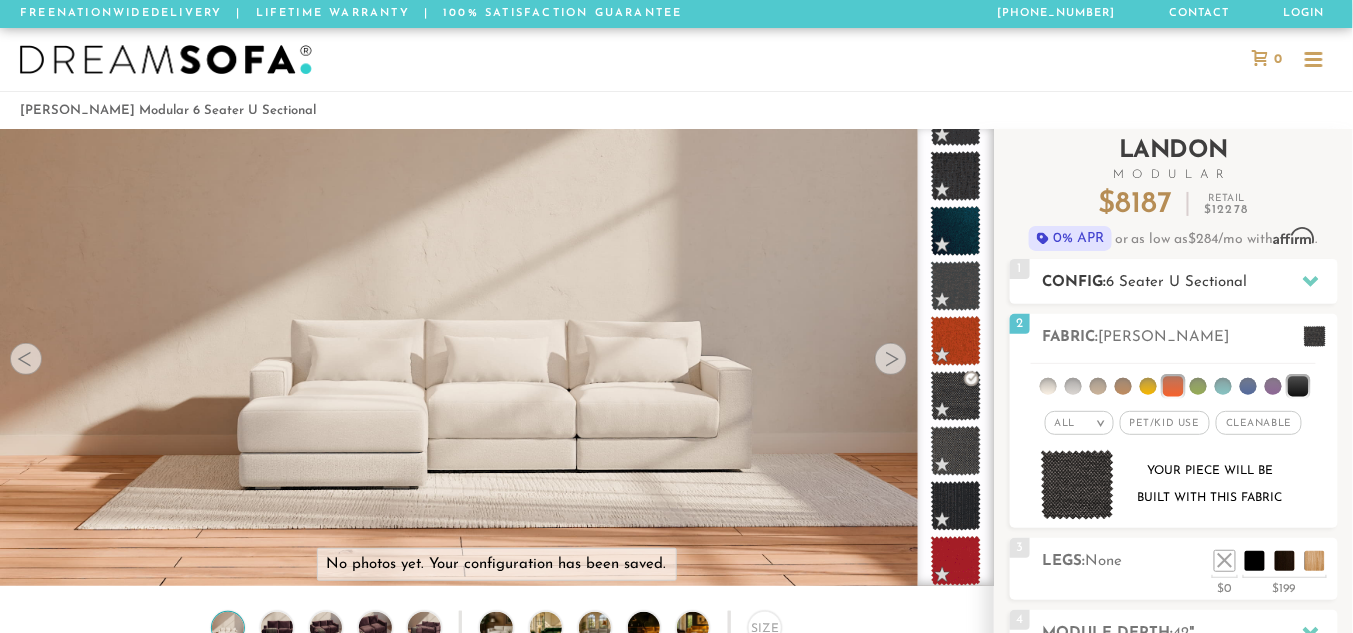 click 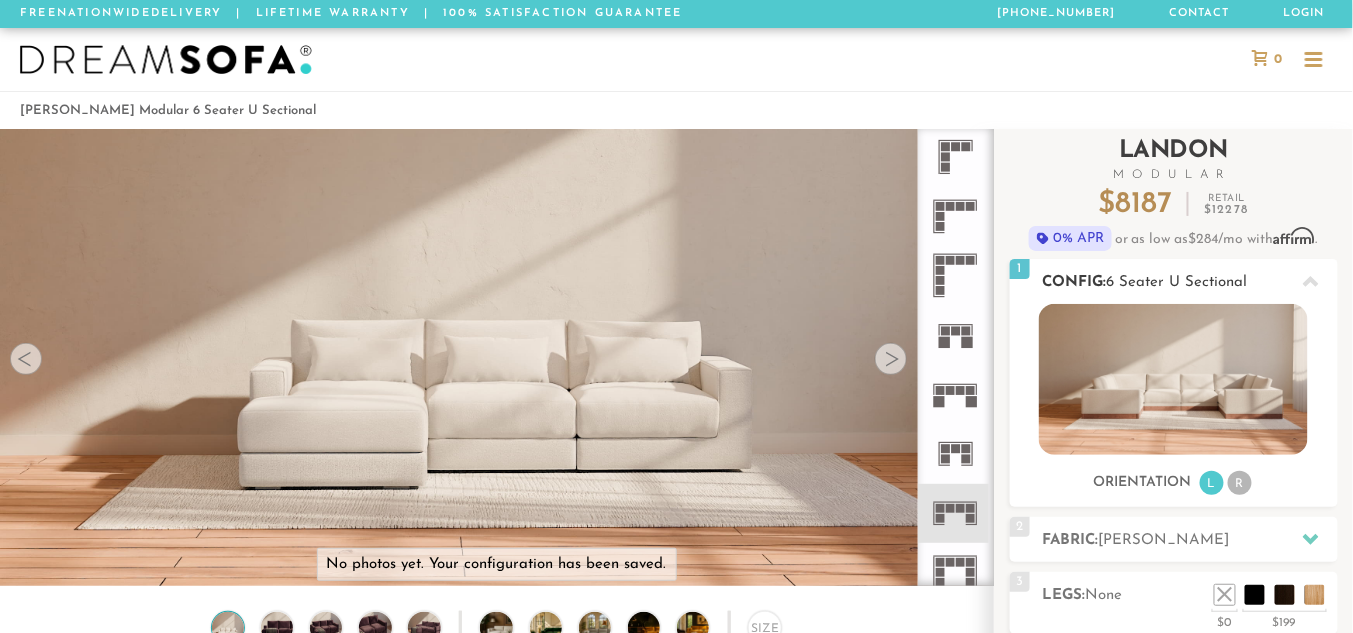 click 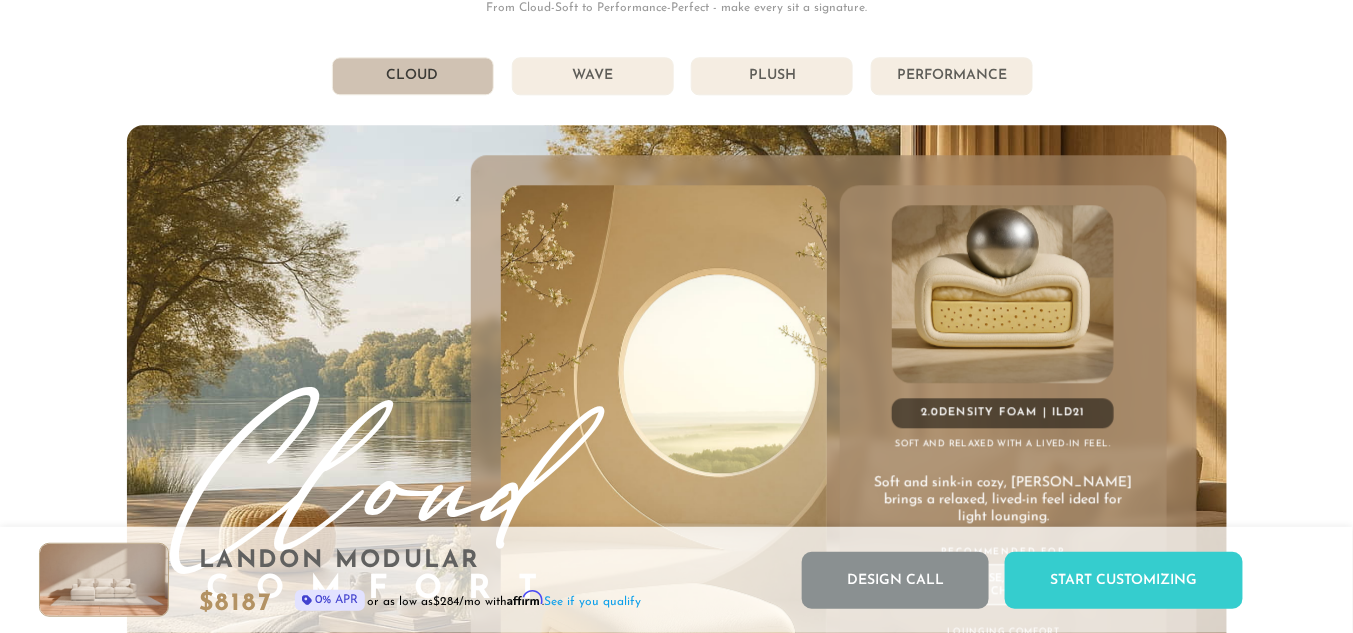 scroll, scrollTop: 10473, scrollLeft: 0, axis: vertical 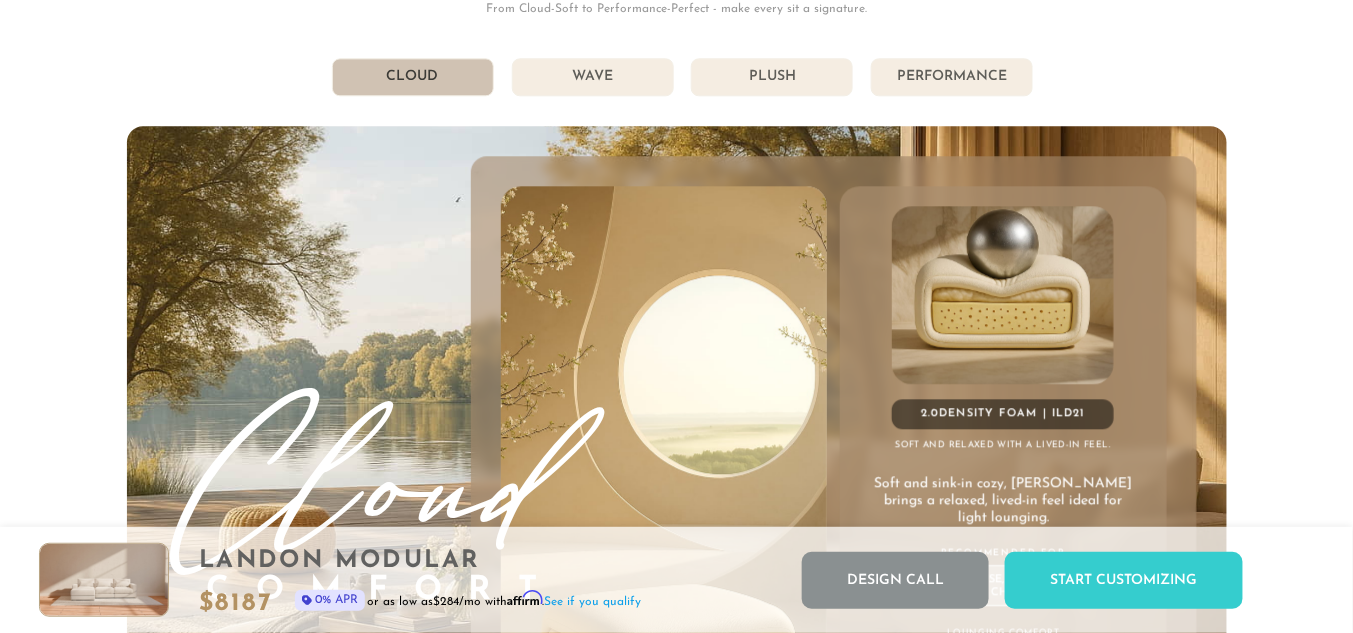 click on "Performance" at bounding box center (952, 77) 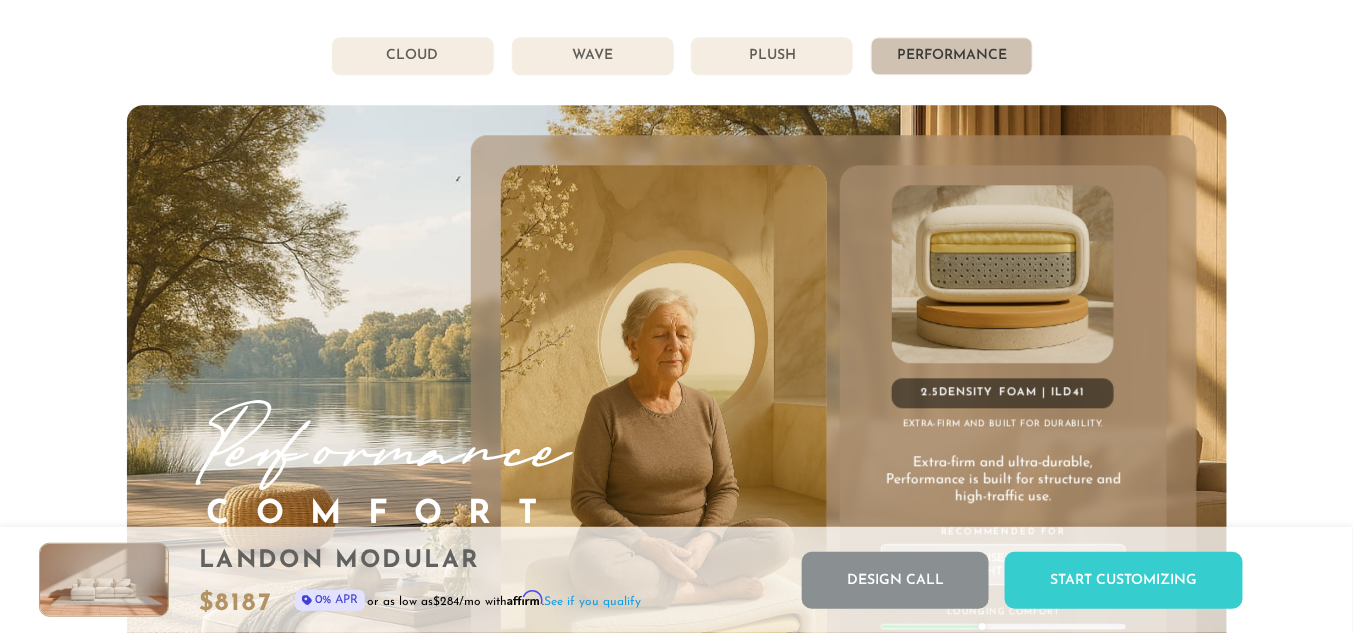 scroll, scrollTop: 10491, scrollLeft: 0, axis: vertical 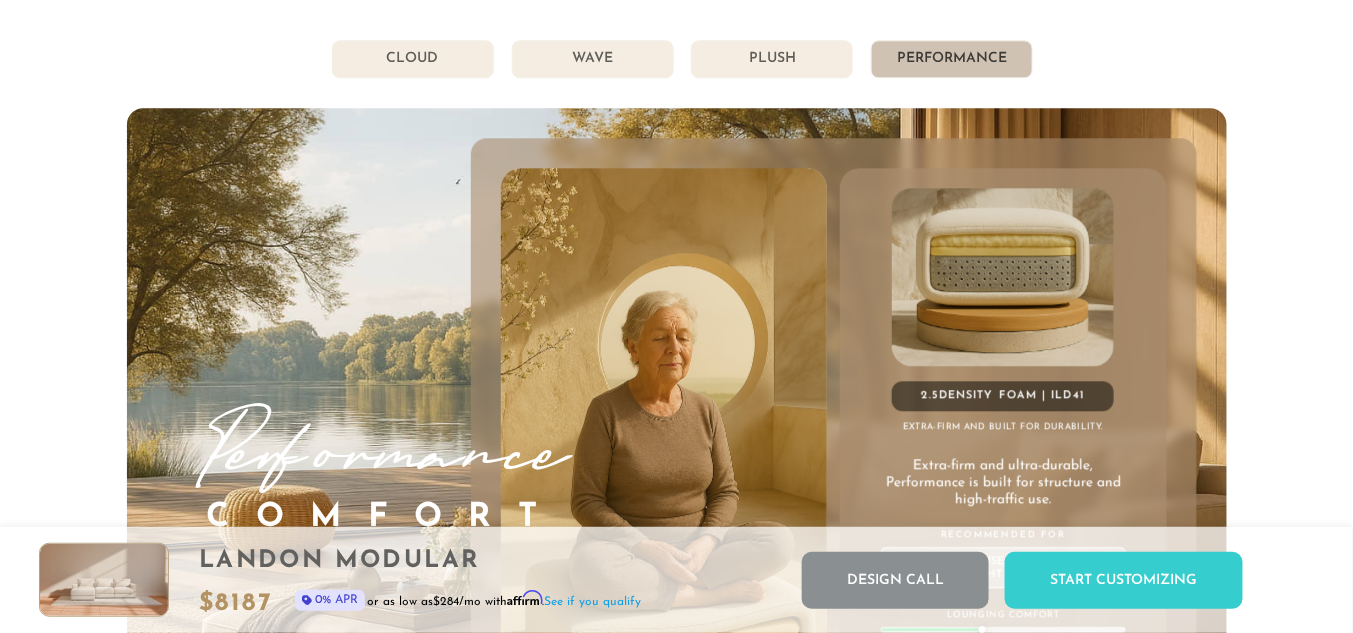 click on "Plush" at bounding box center (772, 59) 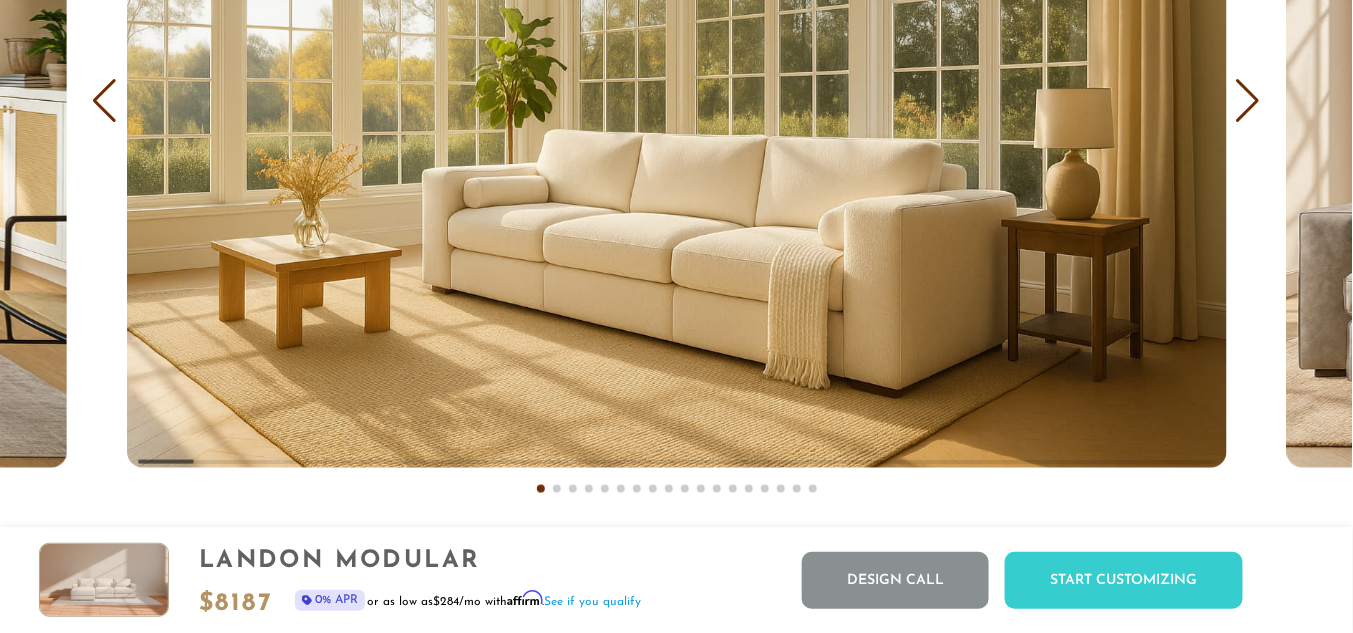 scroll, scrollTop: 12027, scrollLeft: 0, axis: vertical 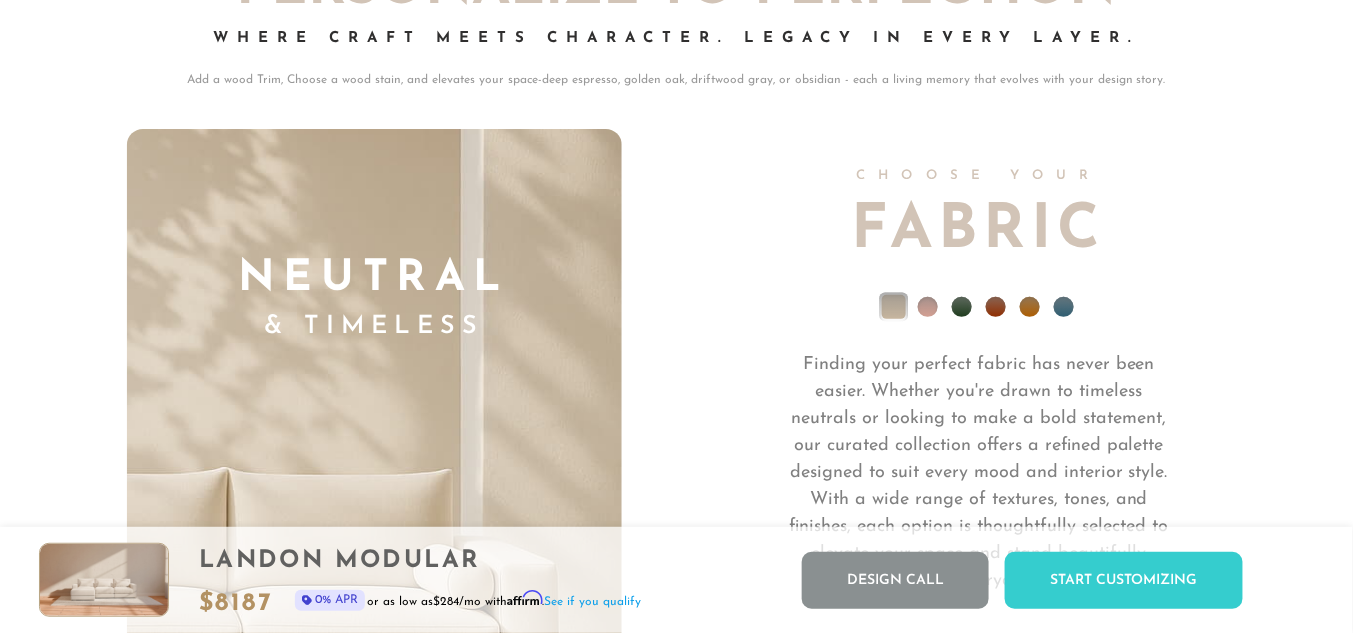 click at bounding box center [1064, 307] 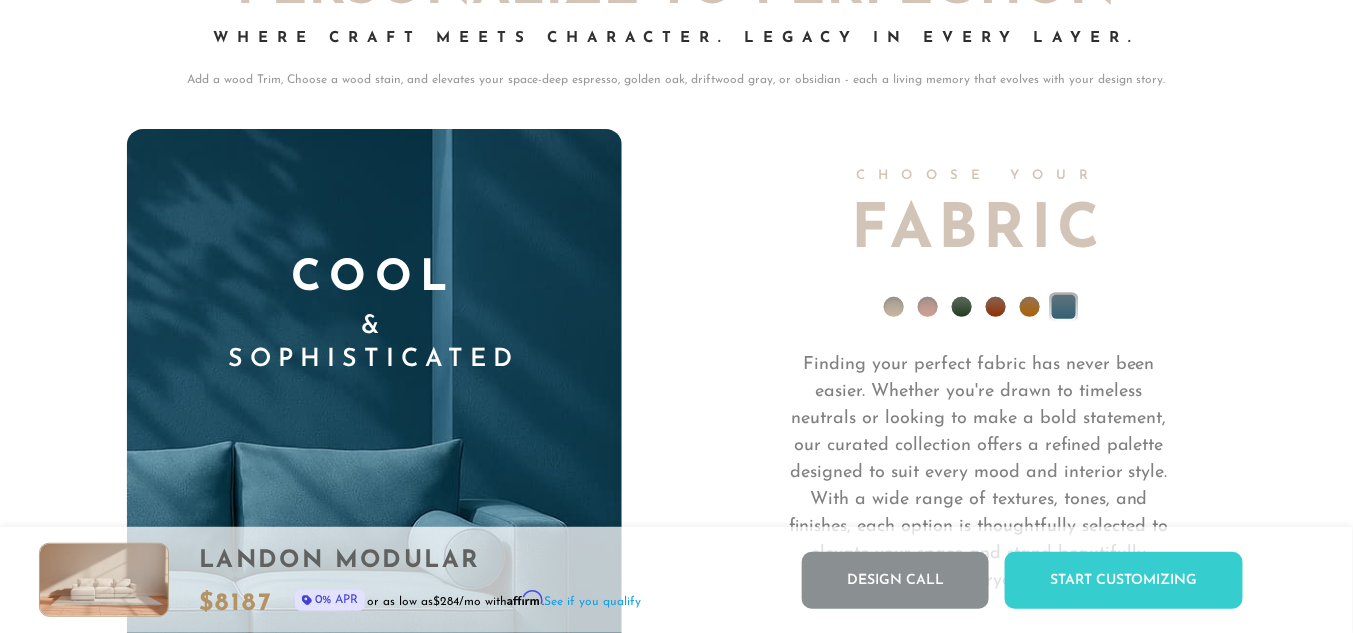 click at bounding box center [979, 312] 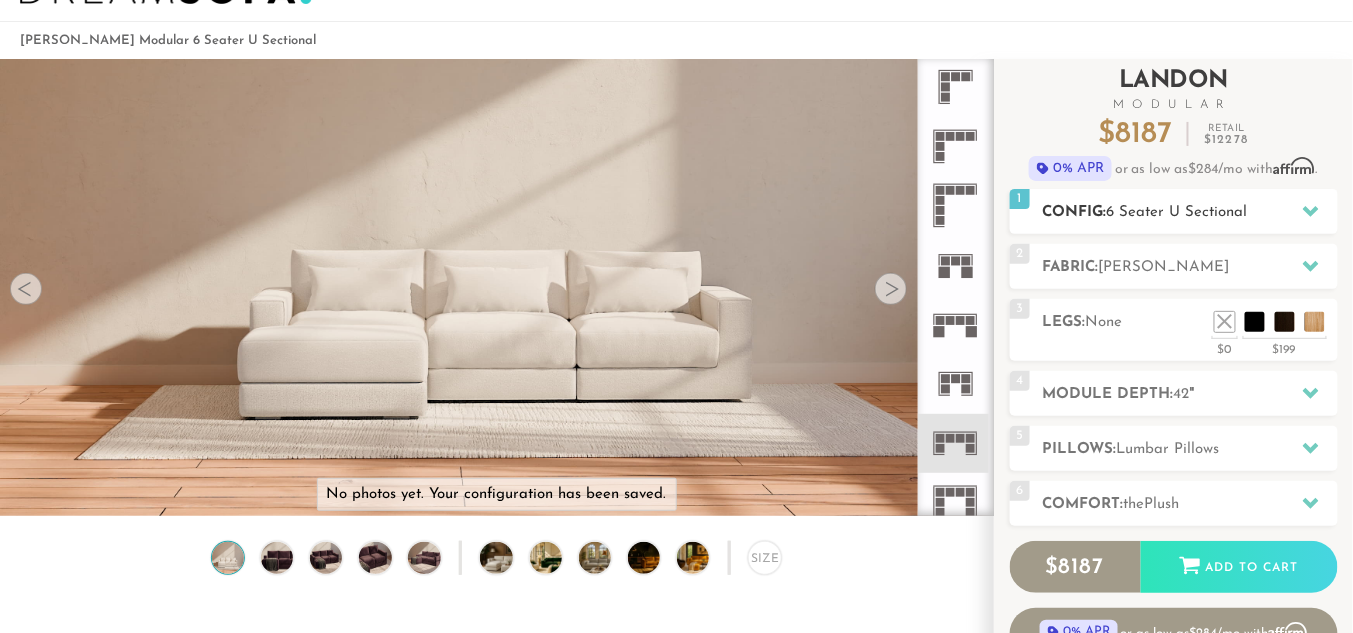 scroll, scrollTop: 69, scrollLeft: 0, axis: vertical 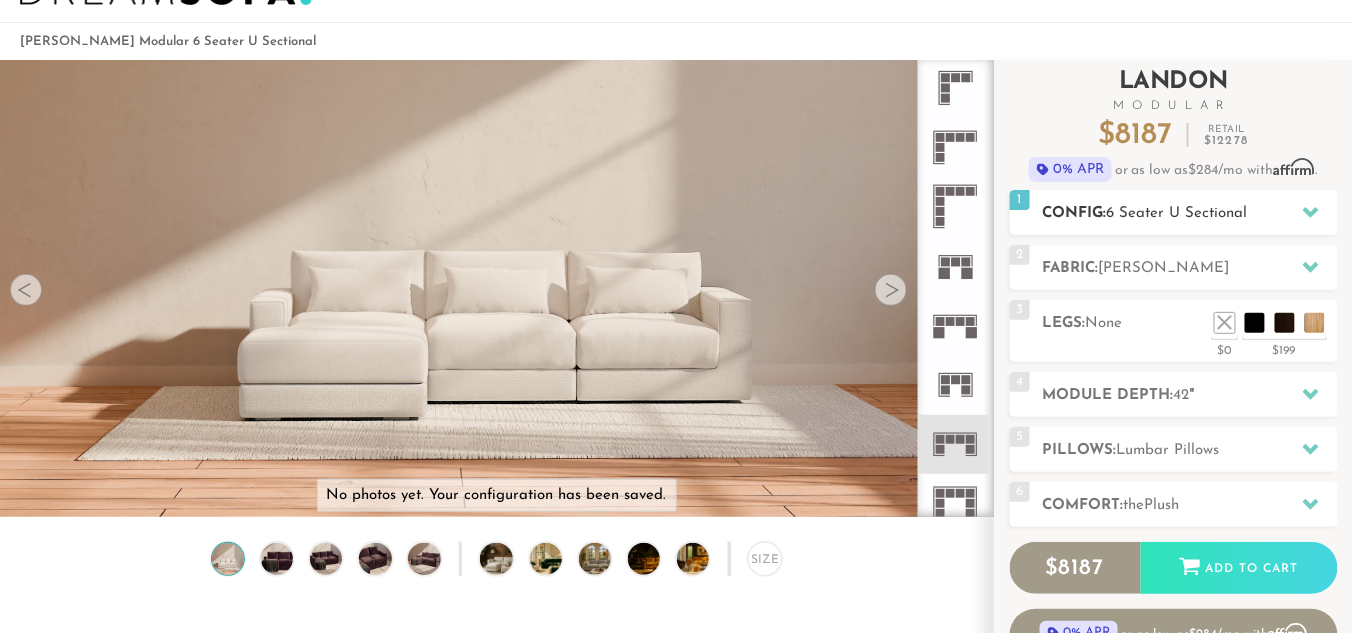 click 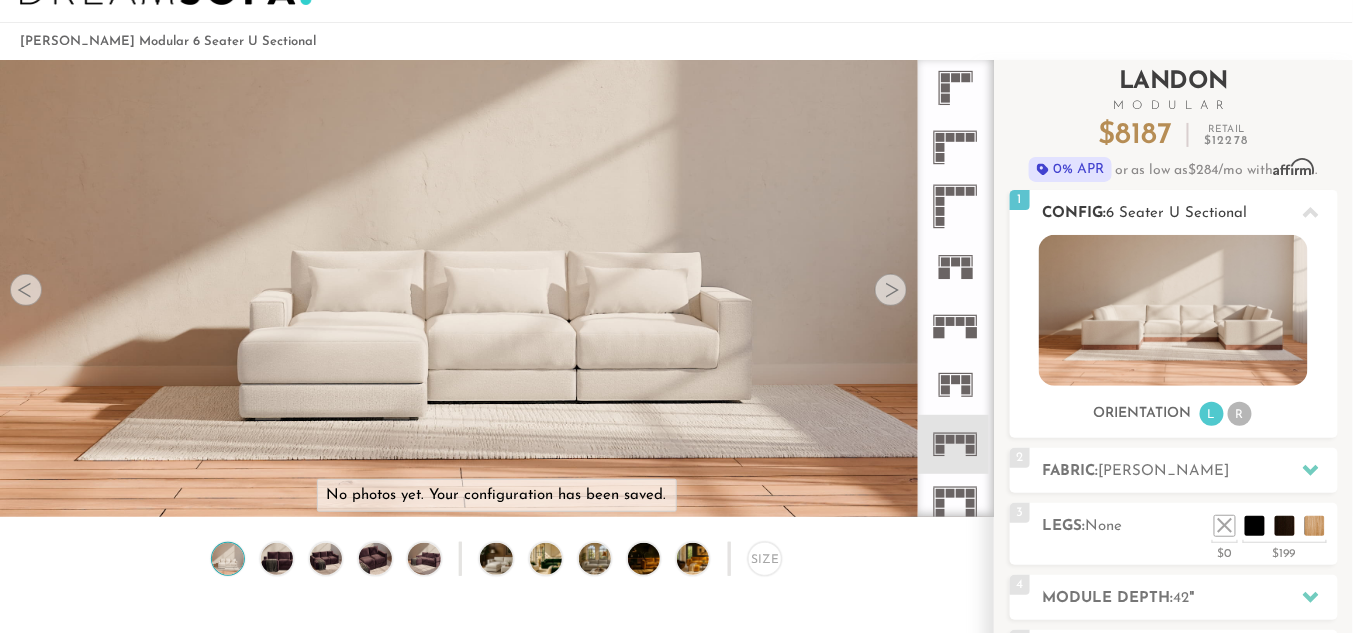 click on "R" at bounding box center [1240, 414] 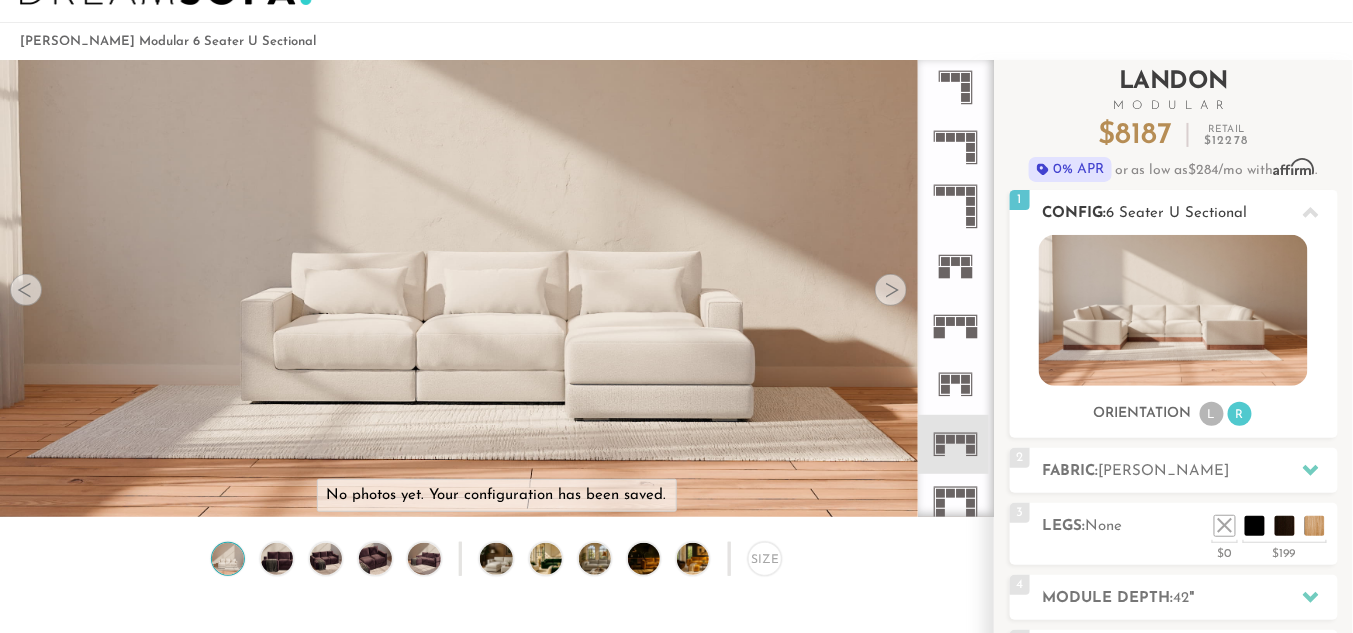 click on "L" at bounding box center [1212, 414] 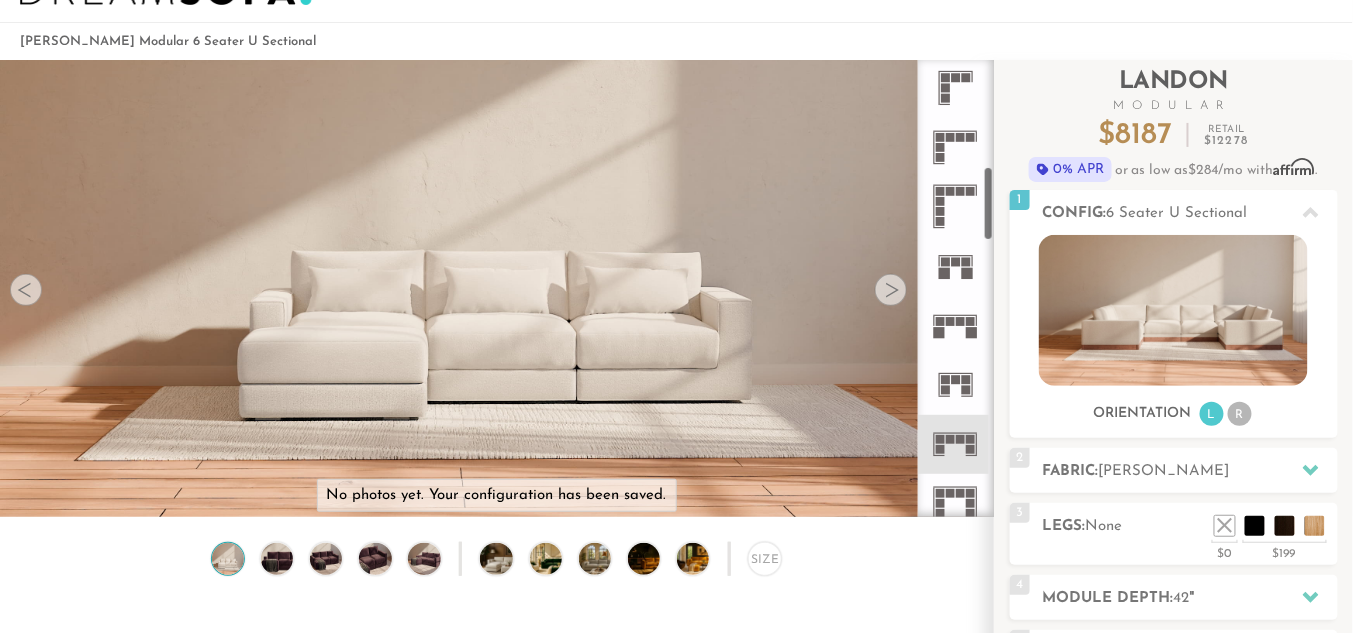 click 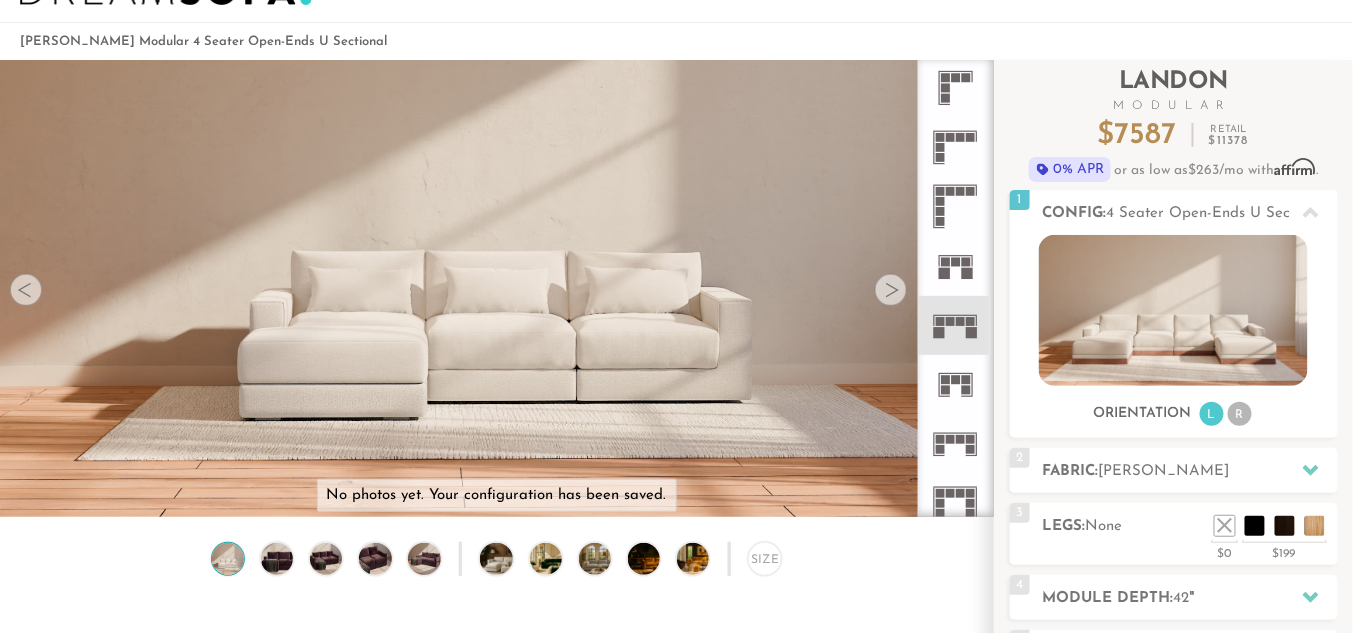 click 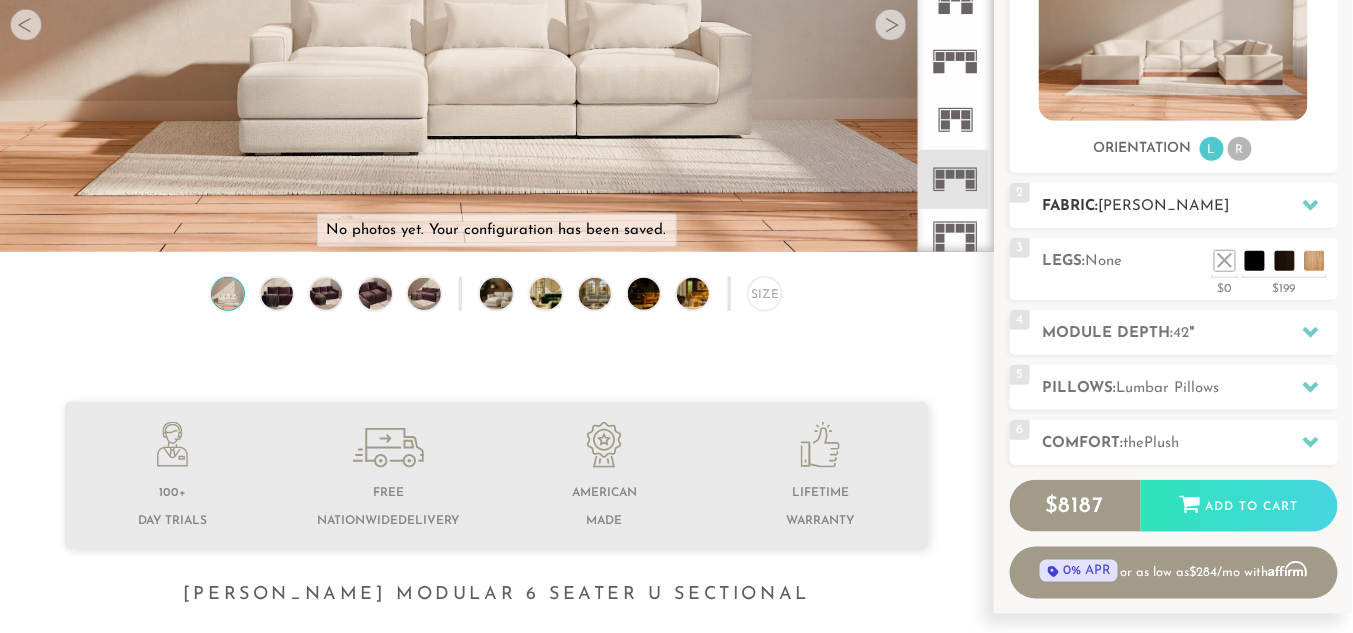 scroll, scrollTop: 394, scrollLeft: 0, axis: vertical 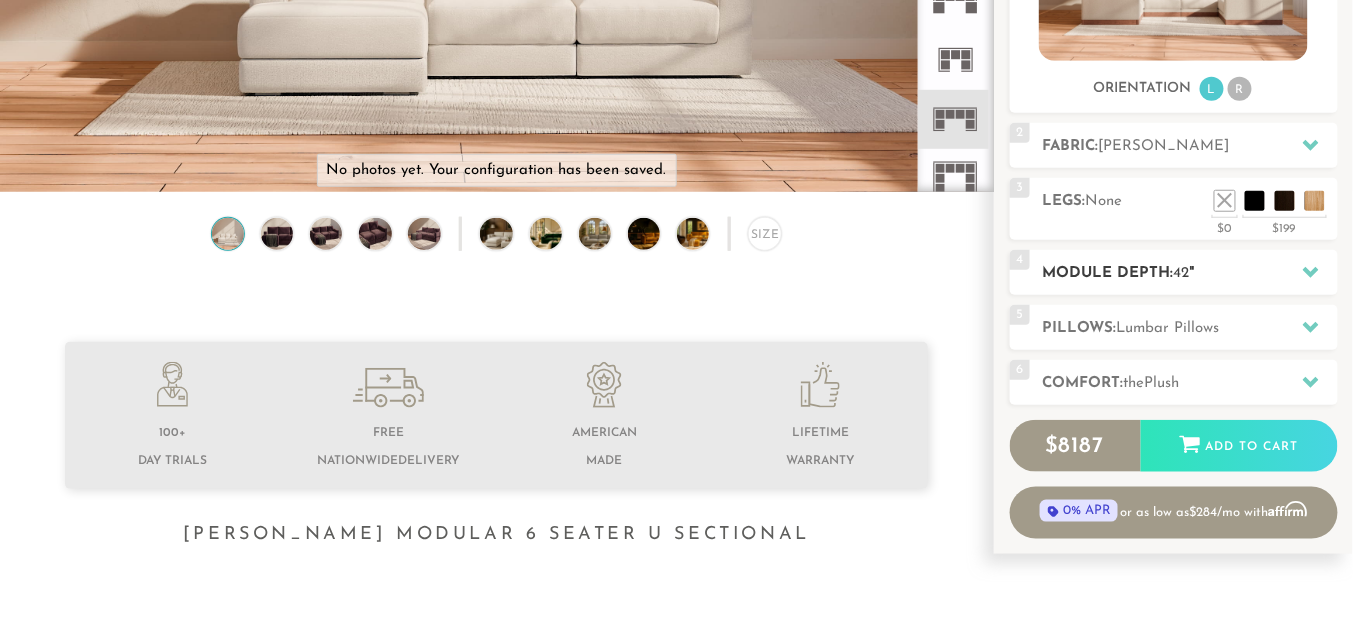 click 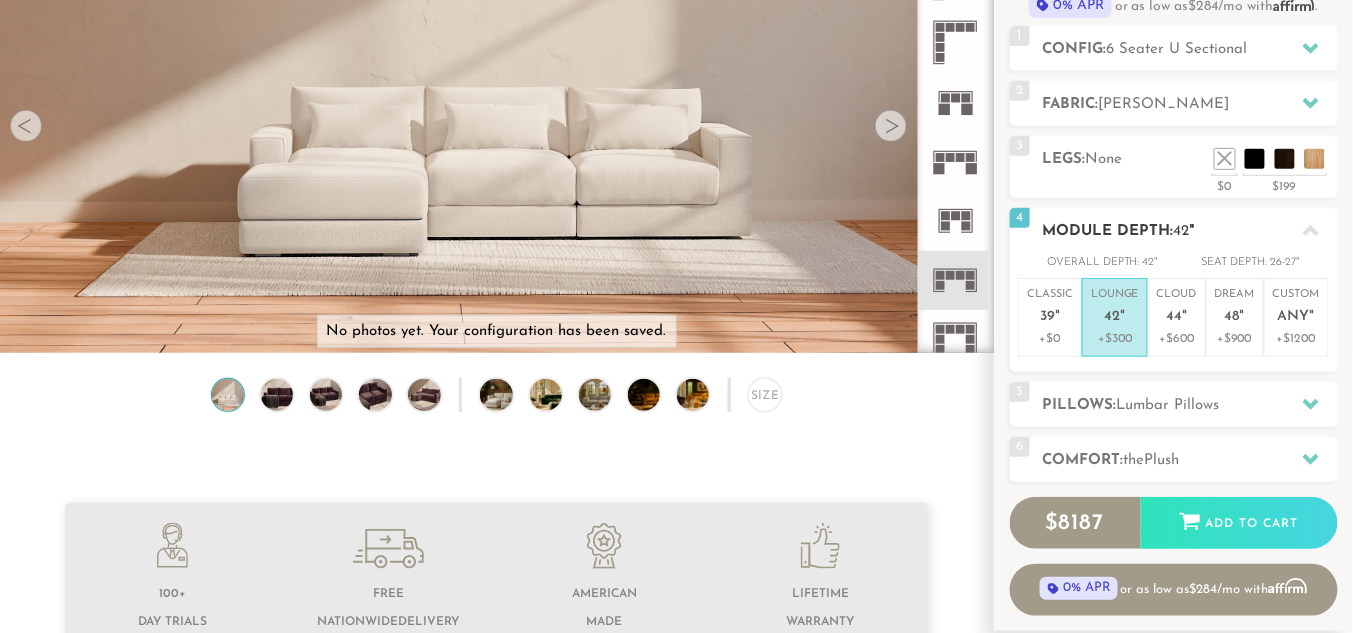 scroll, scrollTop: 229, scrollLeft: 0, axis: vertical 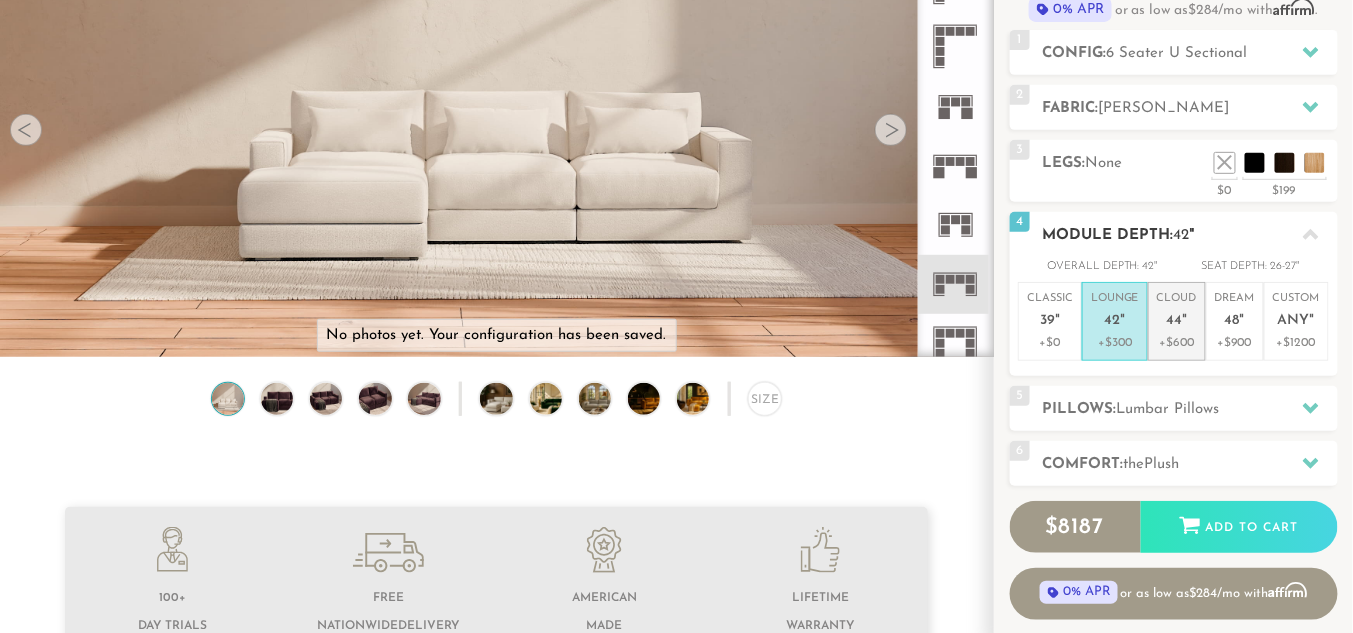 click on "Cloud 44 "" at bounding box center (1177, 312) 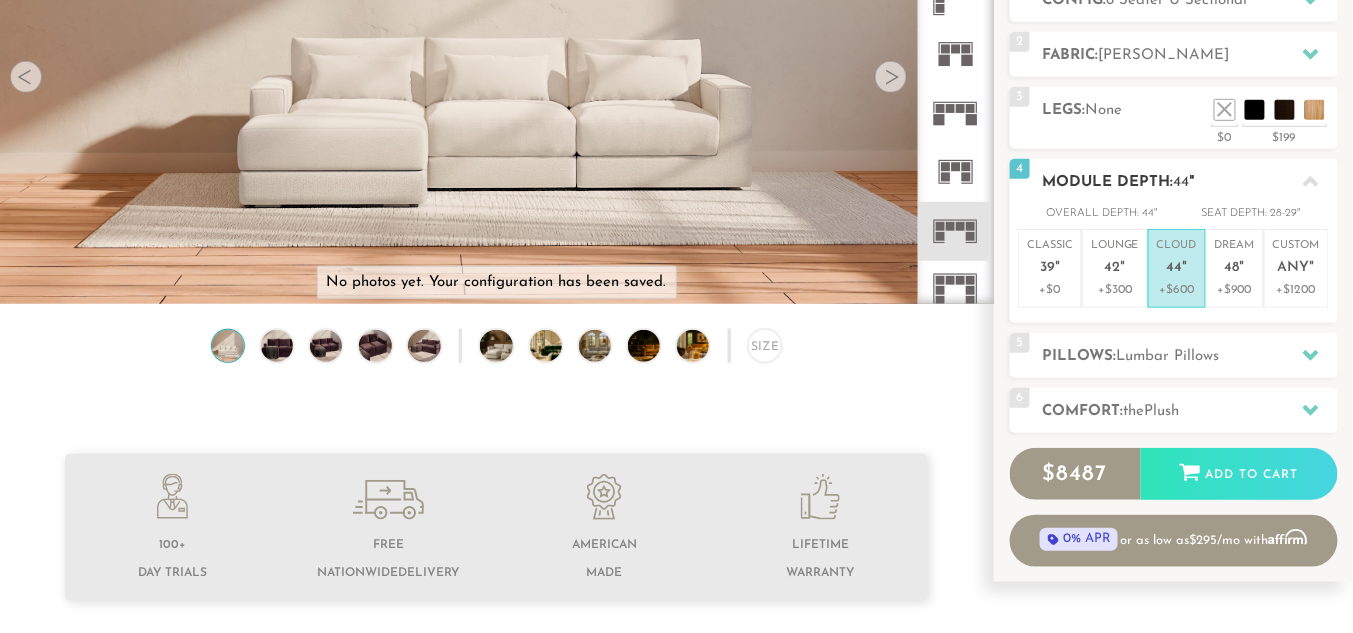 scroll, scrollTop: 285, scrollLeft: 0, axis: vertical 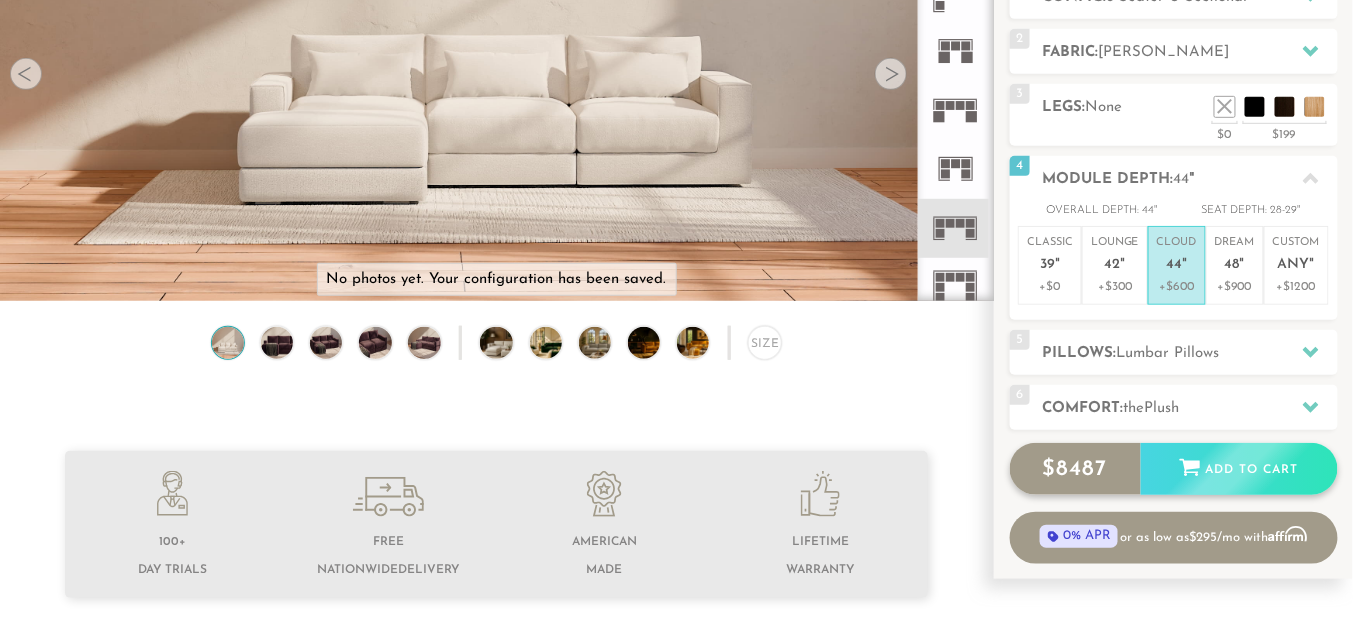 click on "Add to Cart" at bounding box center (1239, 470) 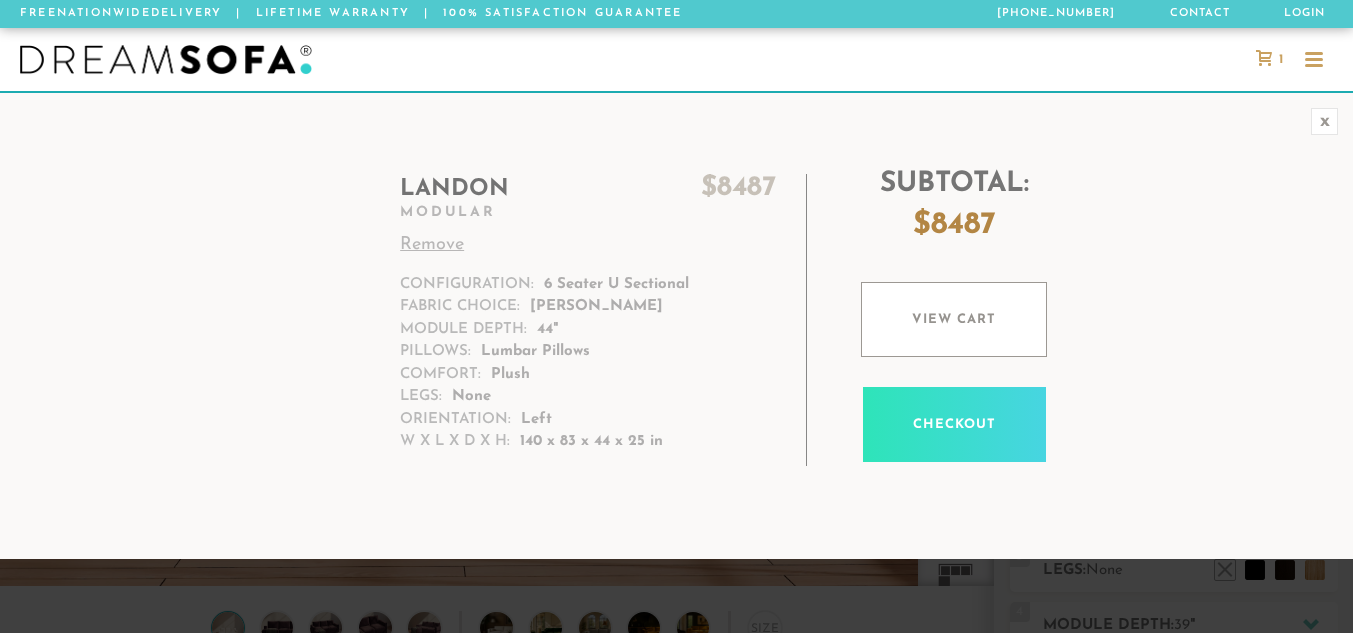 scroll, scrollTop: 0, scrollLeft: 0, axis: both 